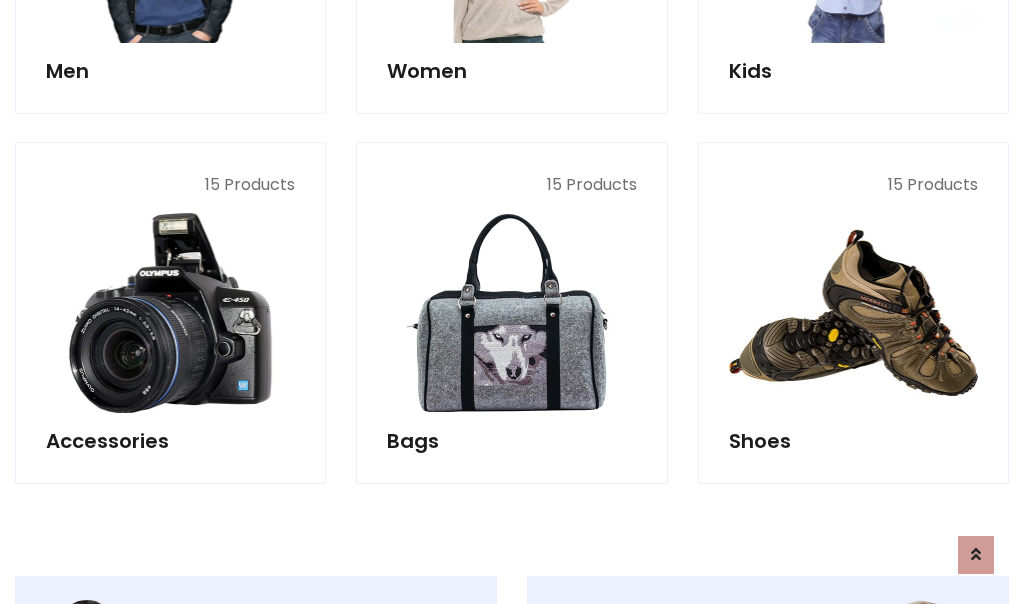 scroll, scrollTop: 853, scrollLeft: 0, axis: vertical 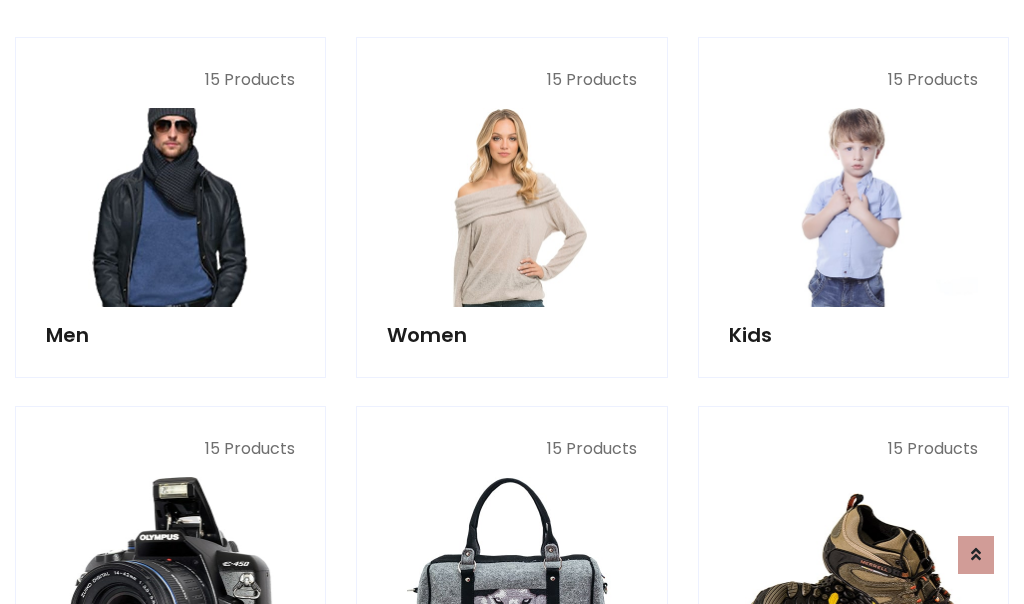 click at bounding box center (170, 207) 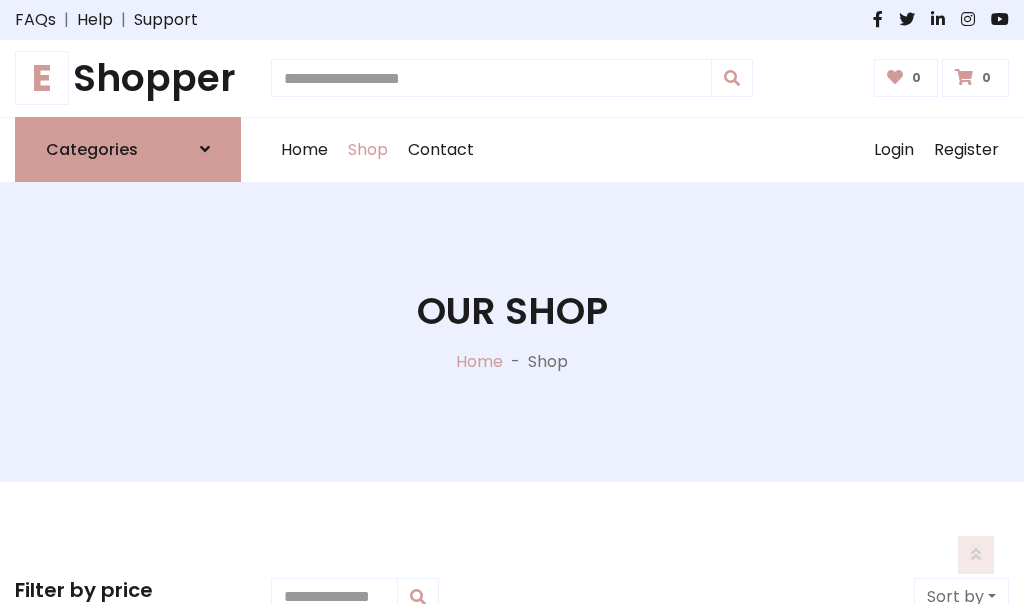 scroll, scrollTop: 807, scrollLeft: 0, axis: vertical 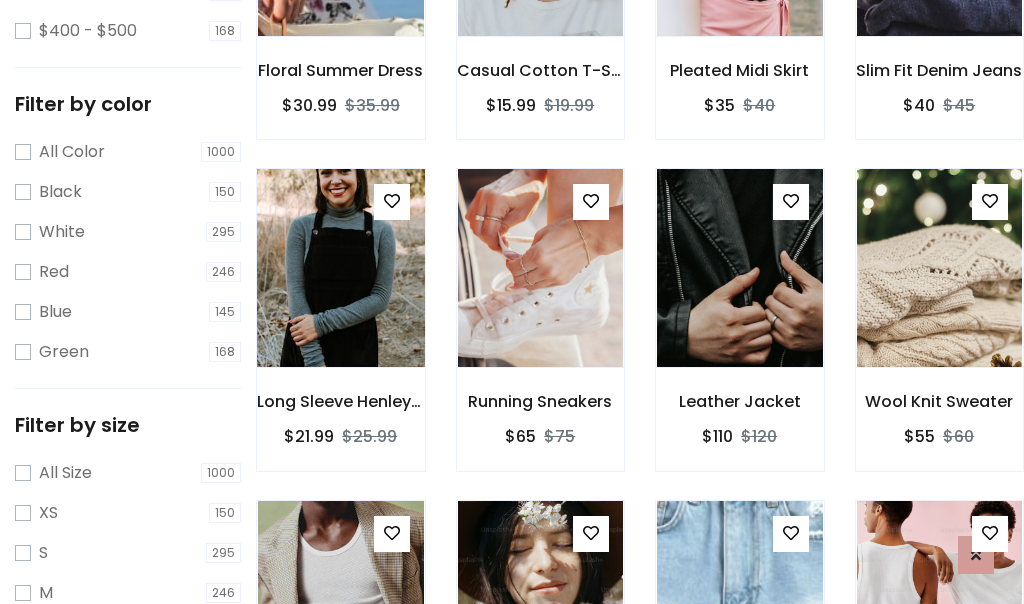 click at bounding box center (340, 268) 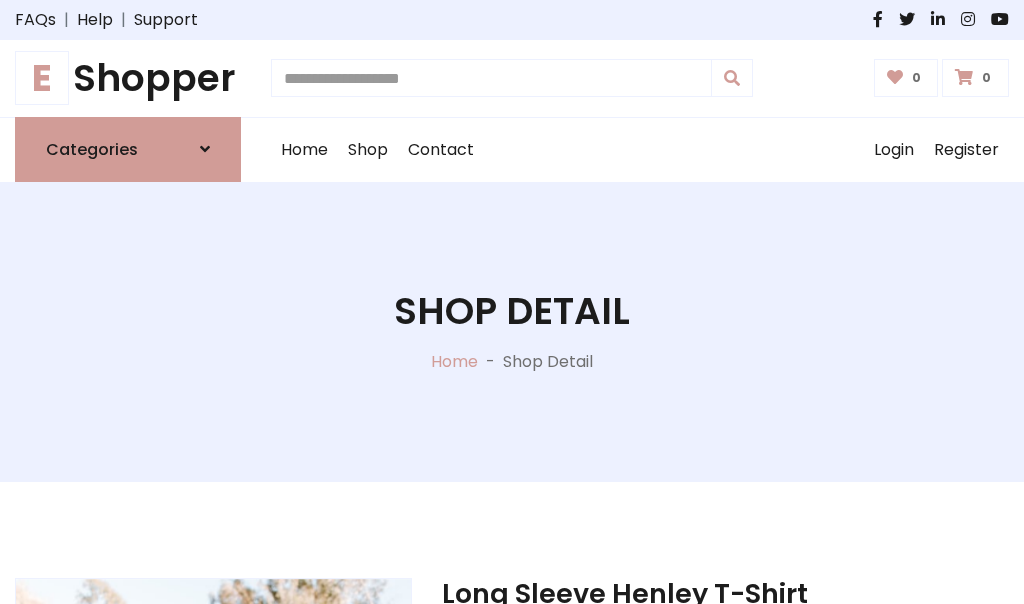scroll, scrollTop: 0, scrollLeft: 0, axis: both 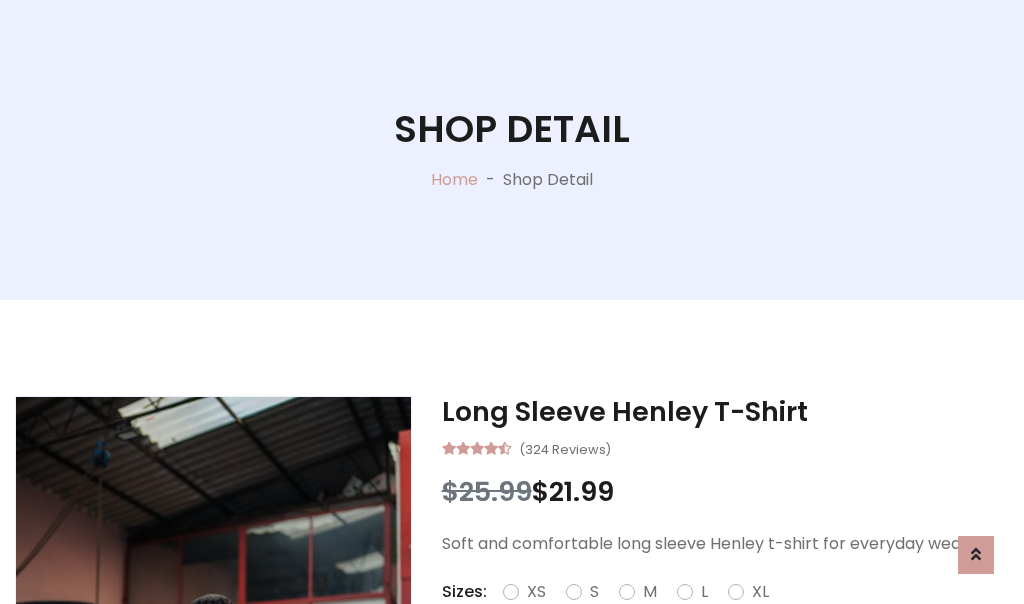 click on "Red" at bounding box center (732, 616) 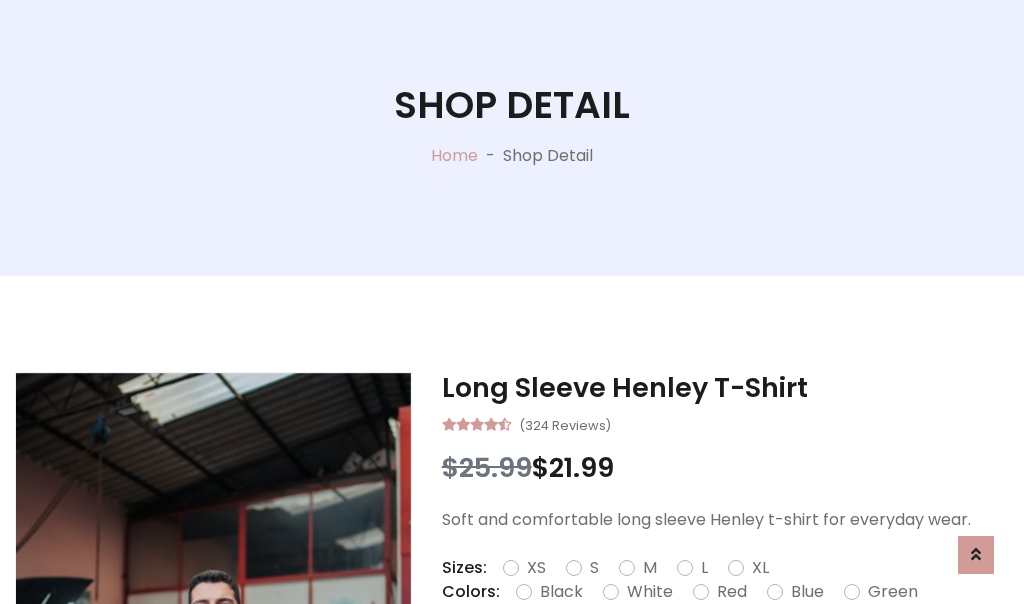 click on "Add To Cart" at bounding box center [663, 655] 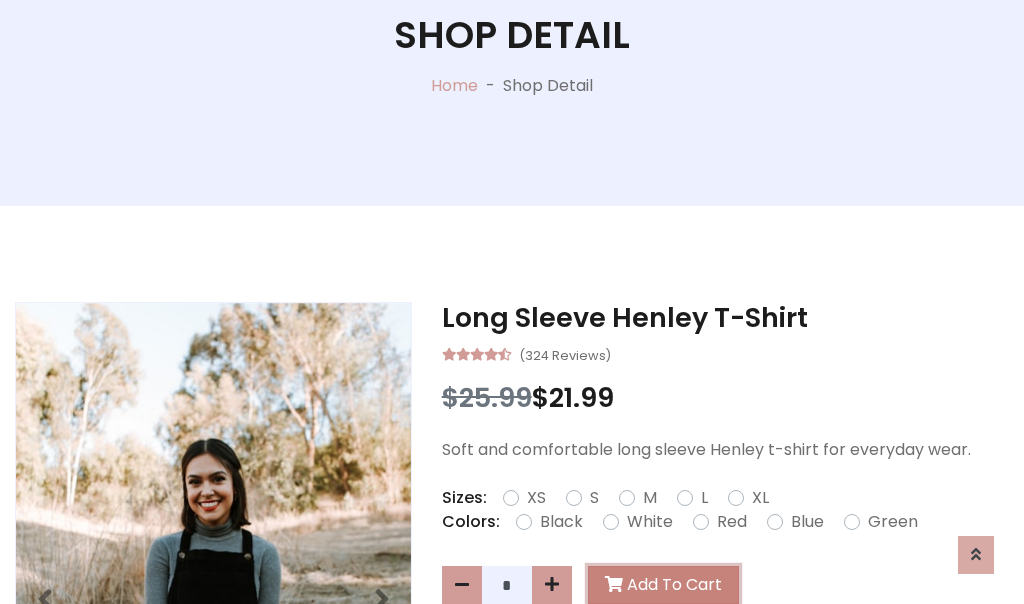 scroll, scrollTop: 0, scrollLeft: 0, axis: both 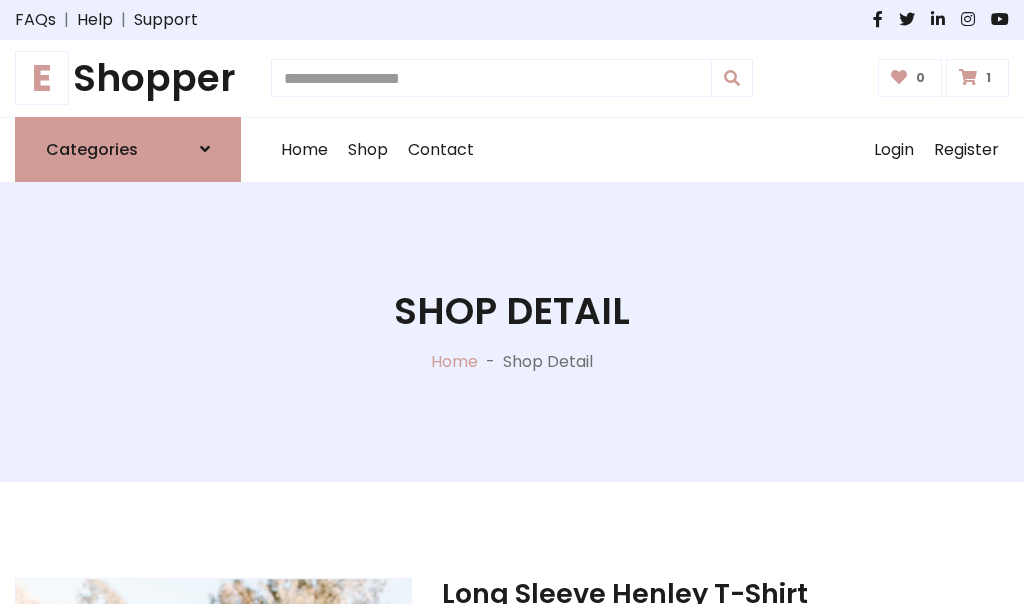 click at bounding box center [968, 77] 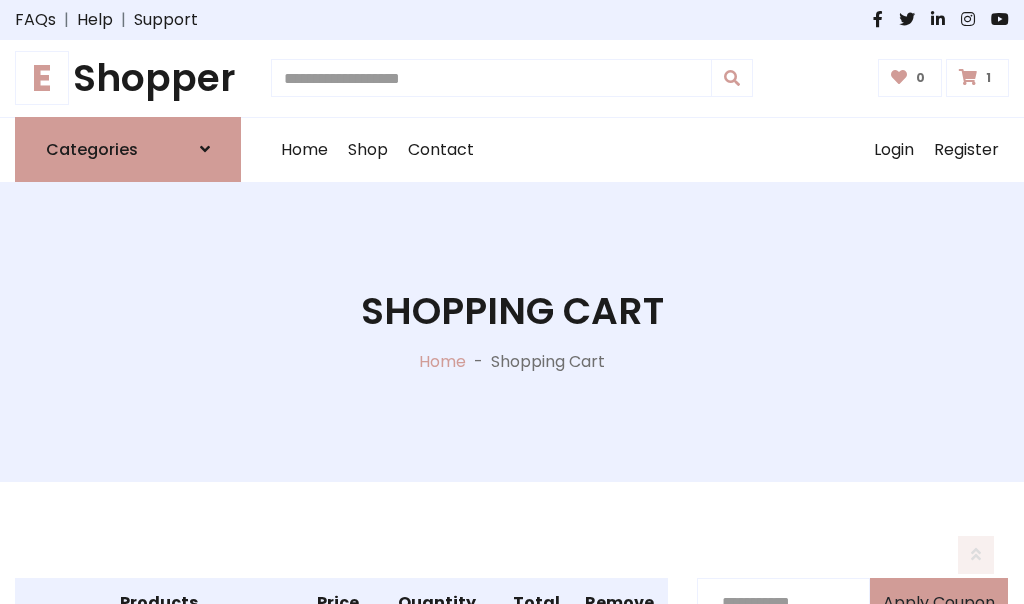 scroll, scrollTop: 474, scrollLeft: 0, axis: vertical 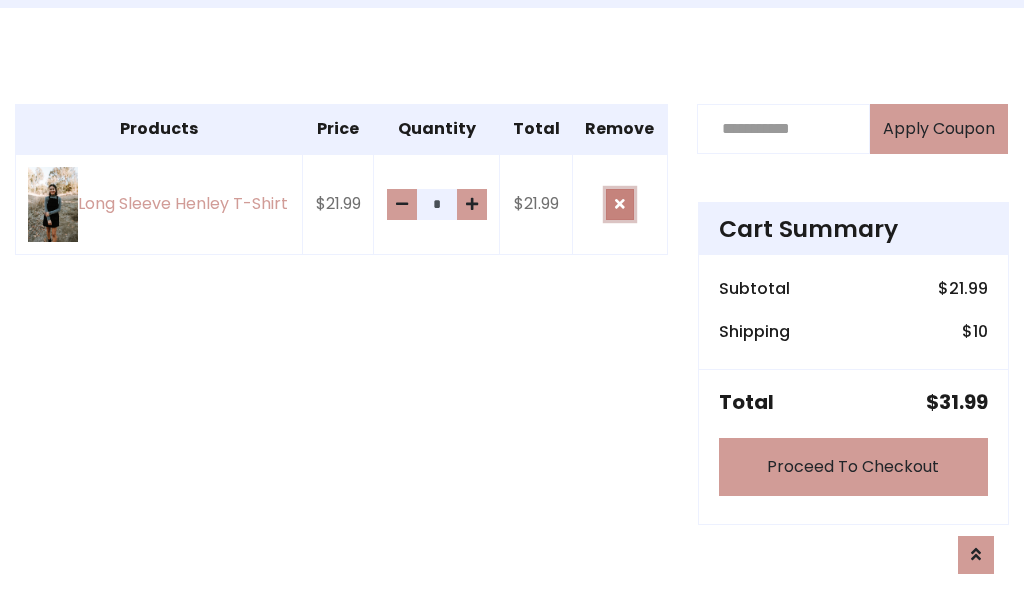 click at bounding box center (620, 204) 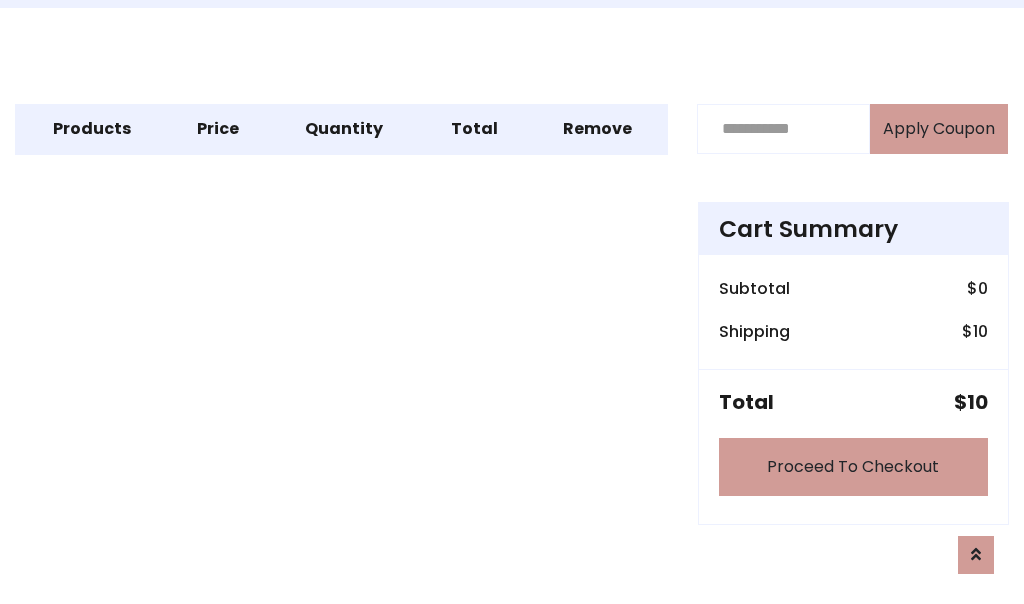 scroll, scrollTop: 247, scrollLeft: 0, axis: vertical 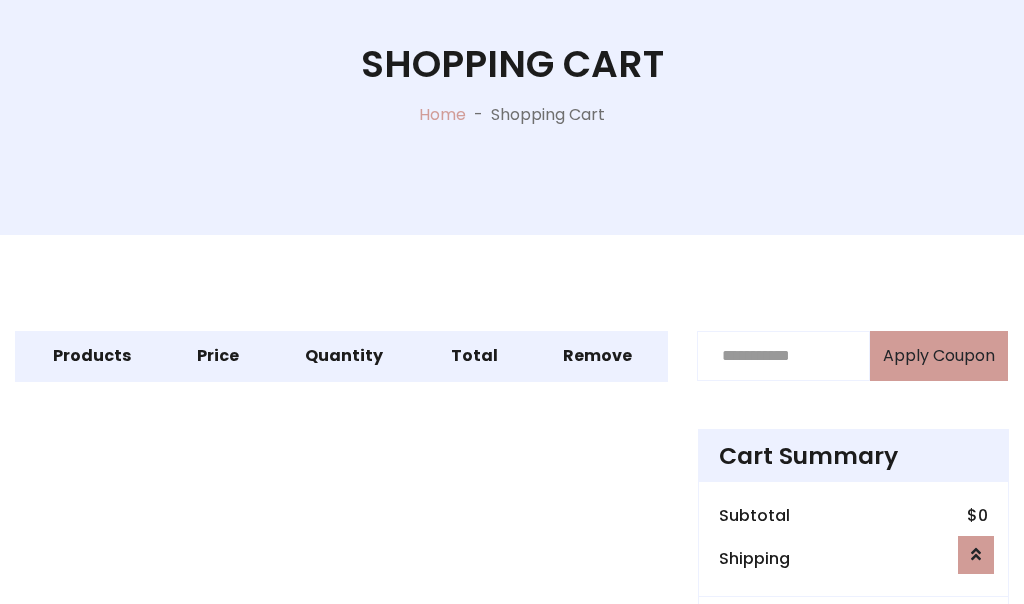 click on "Proceed To Checkout" at bounding box center (853, 694) 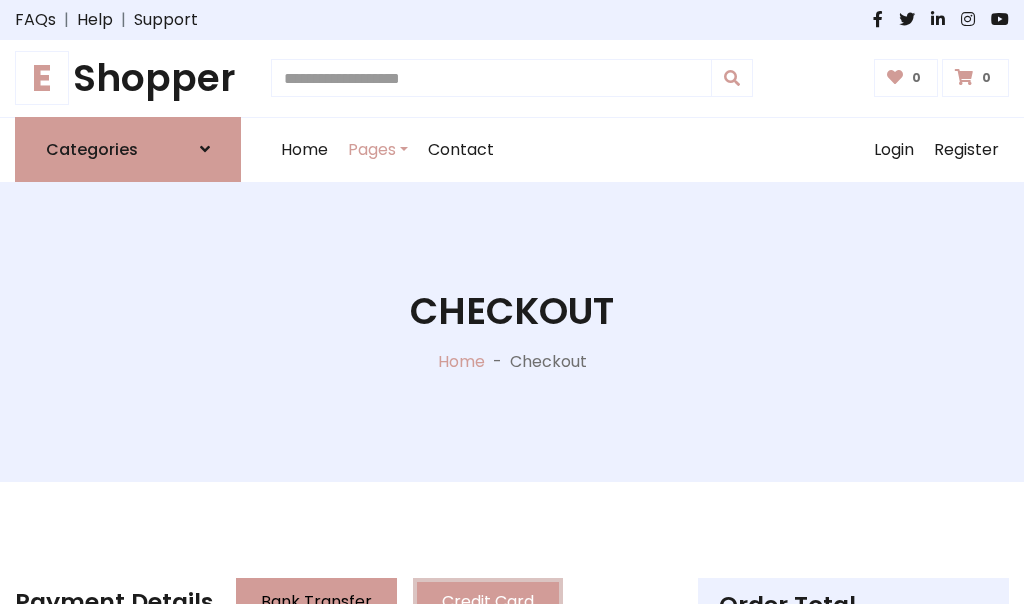 scroll, scrollTop: 137, scrollLeft: 0, axis: vertical 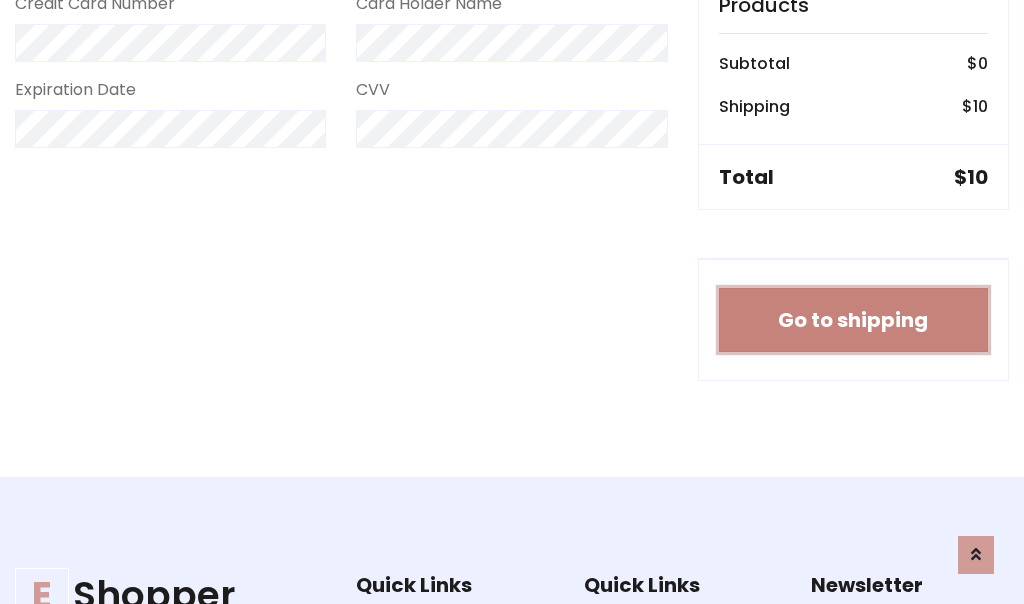 click on "Go to shipping" at bounding box center [853, 320] 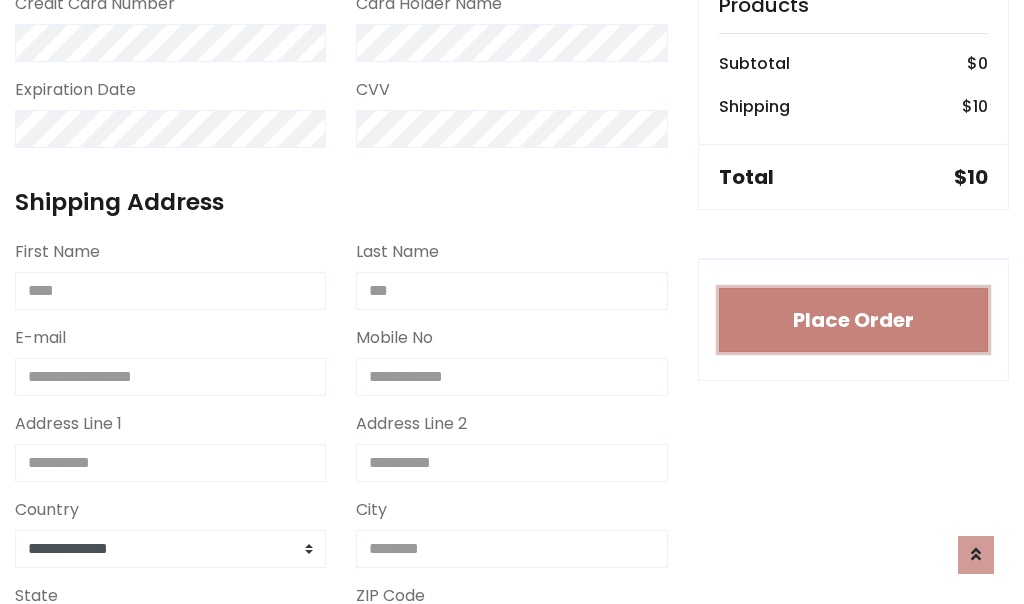 type 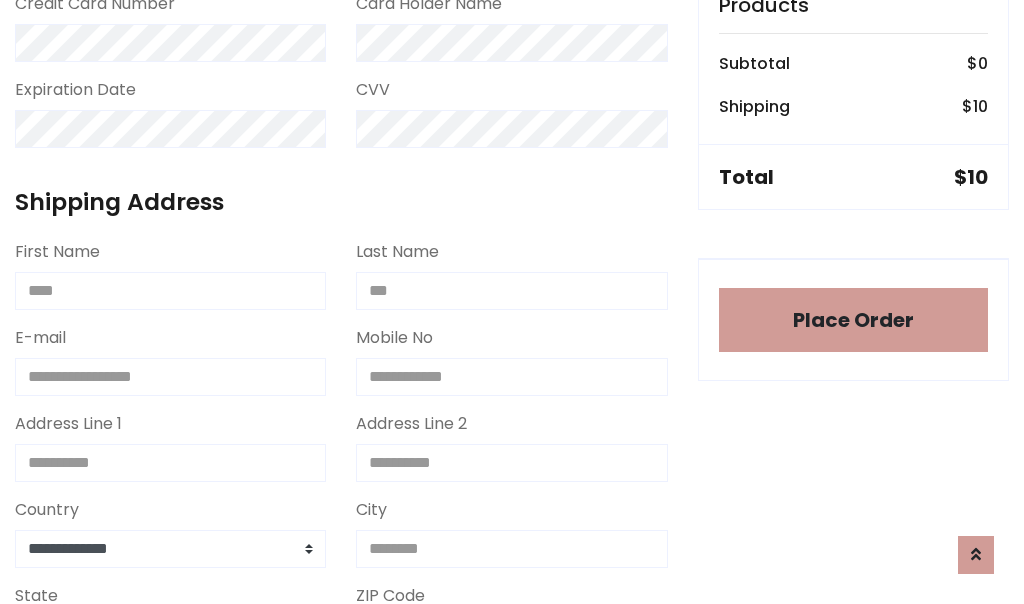 scroll, scrollTop: 1216, scrollLeft: 0, axis: vertical 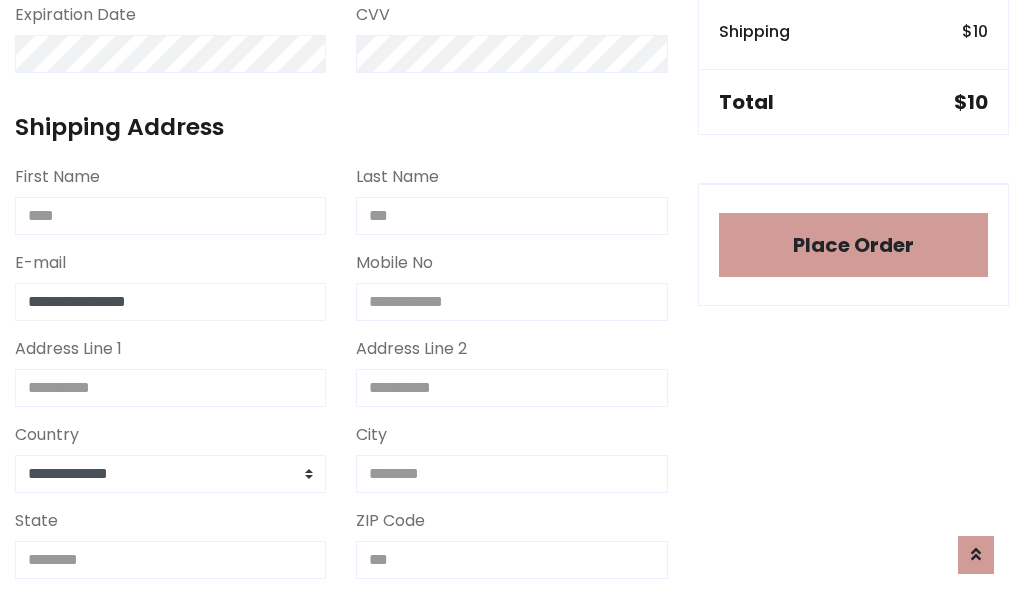 type on "**********" 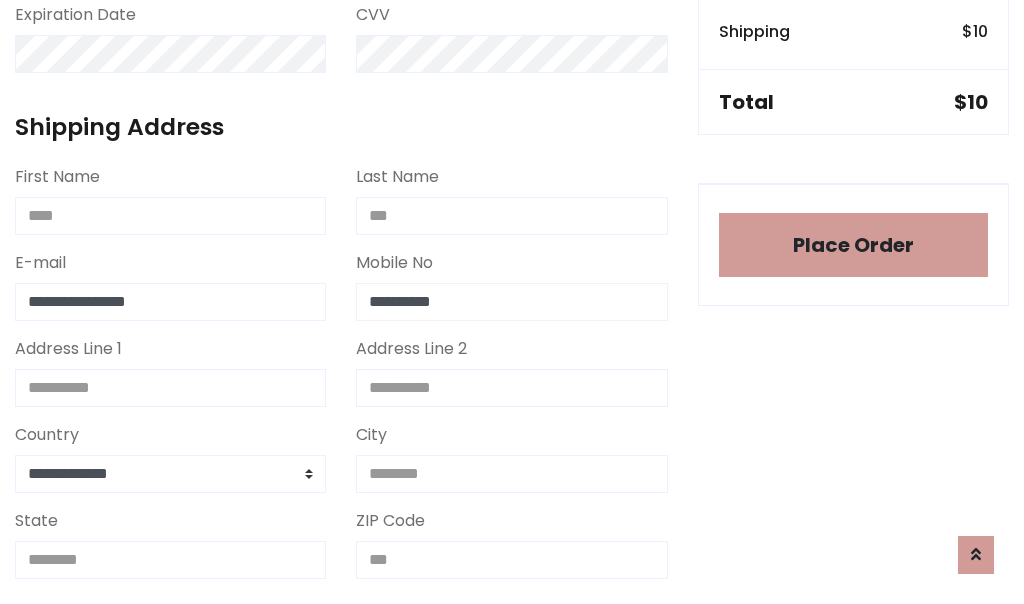 type on "**********" 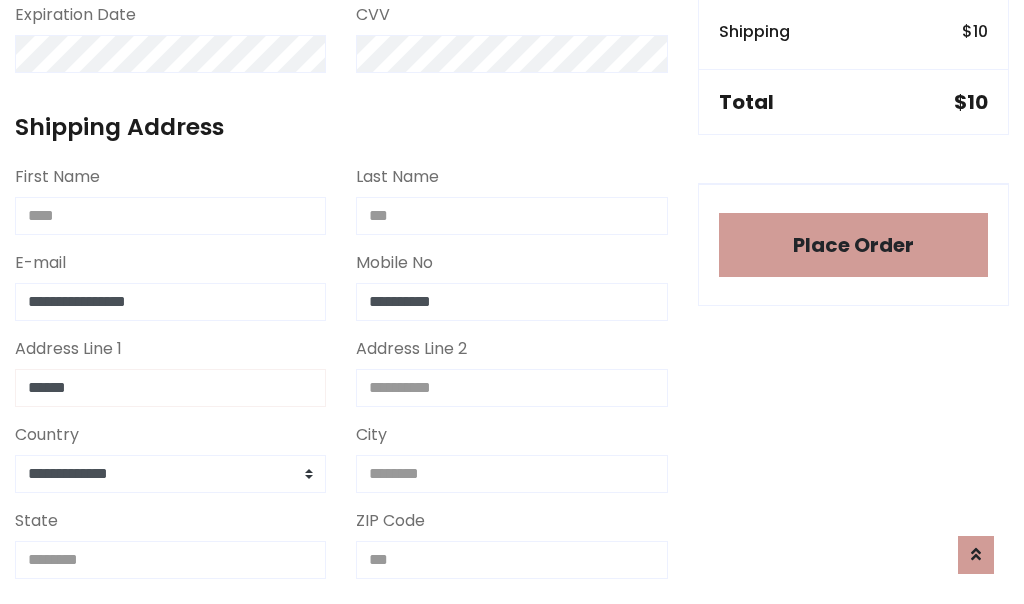 type on "******" 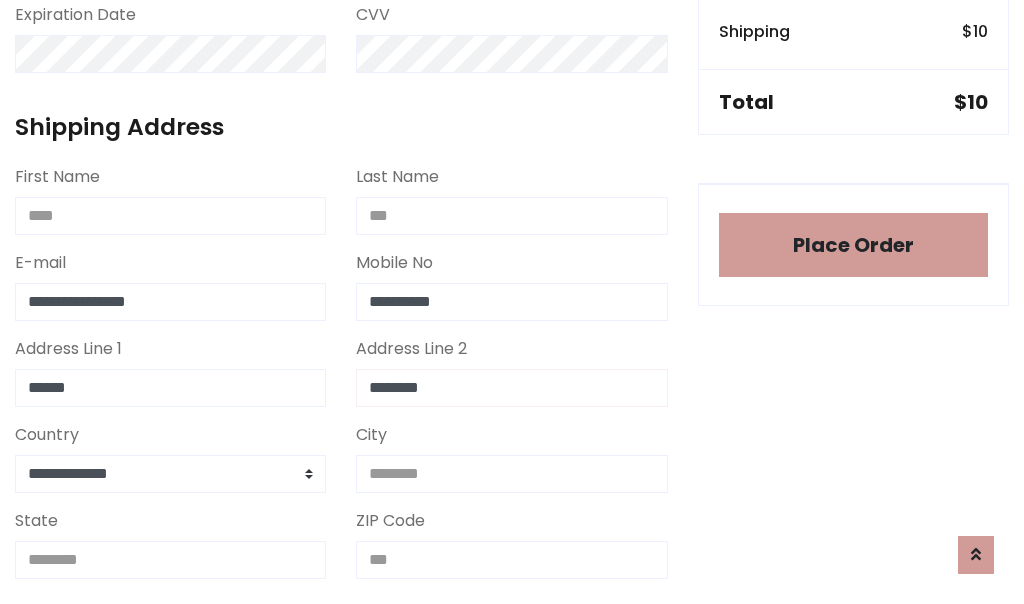 type on "********" 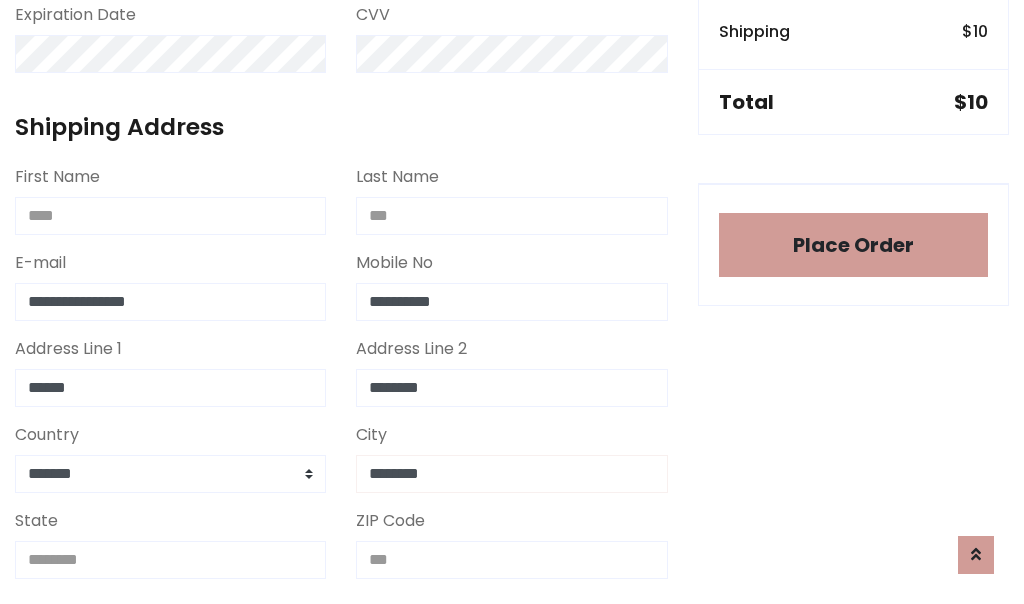 type on "********" 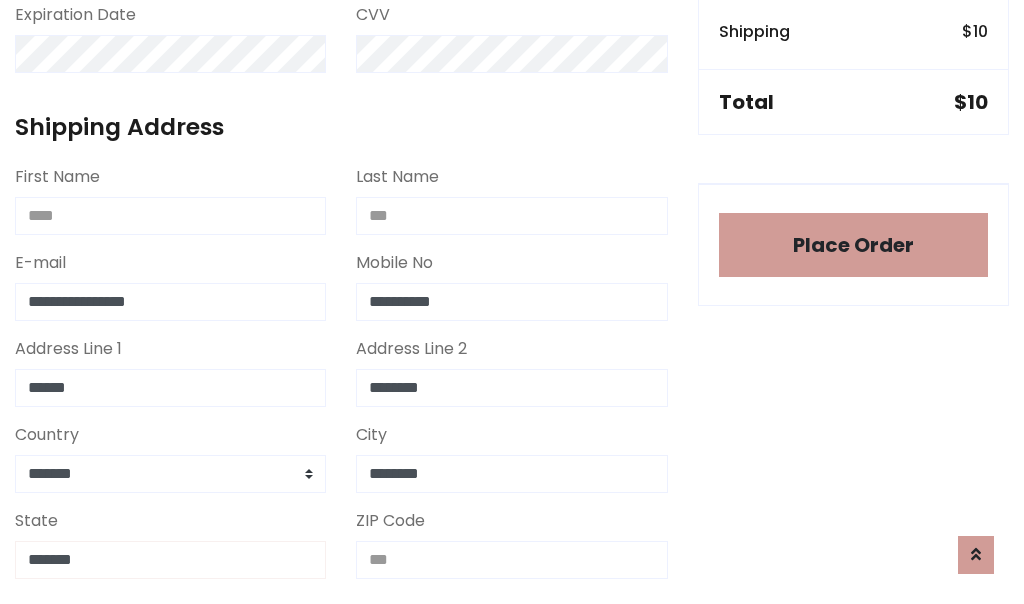 type on "*******" 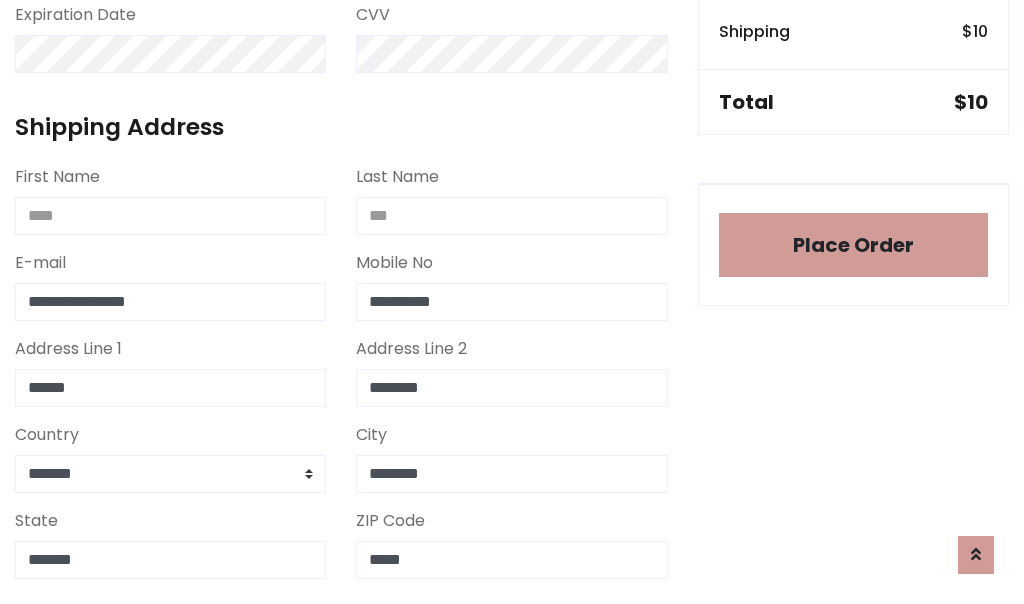 scroll, scrollTop: 403, scrollLeft: 0, axis: vertical 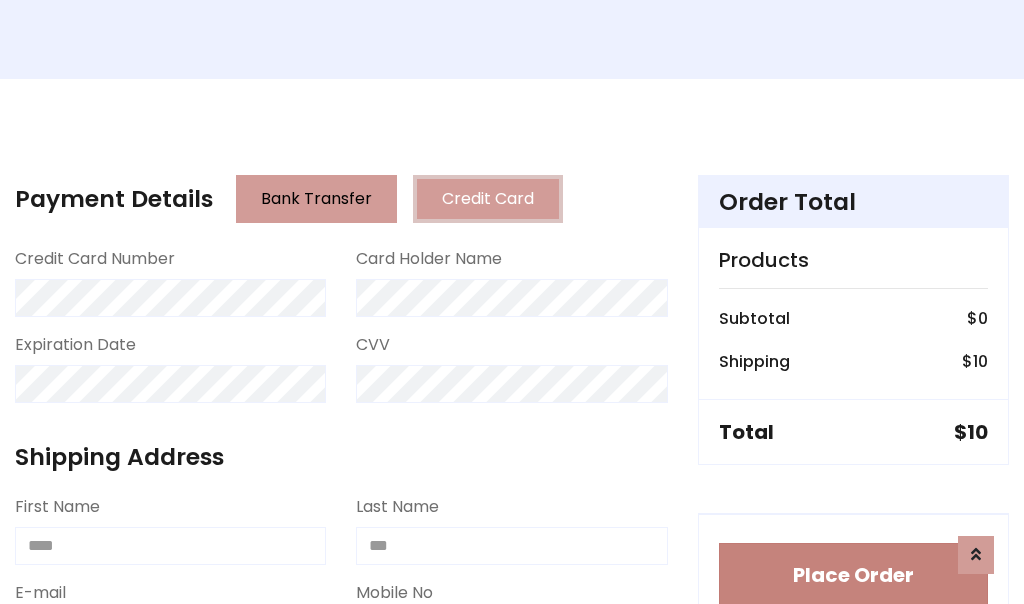 type on "*****" 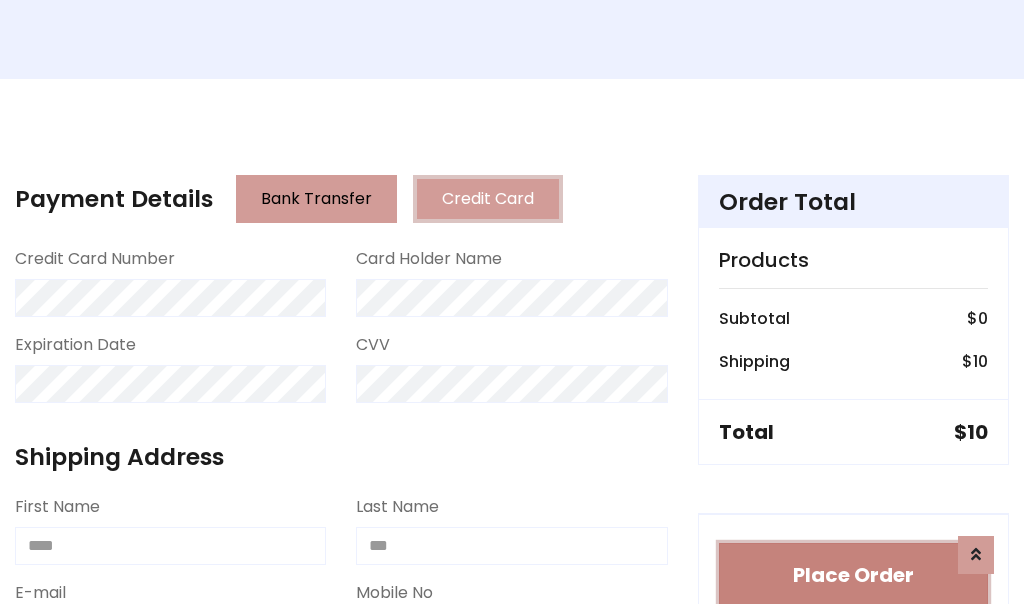 click on "Place Order" at bounding box center (853, 575) 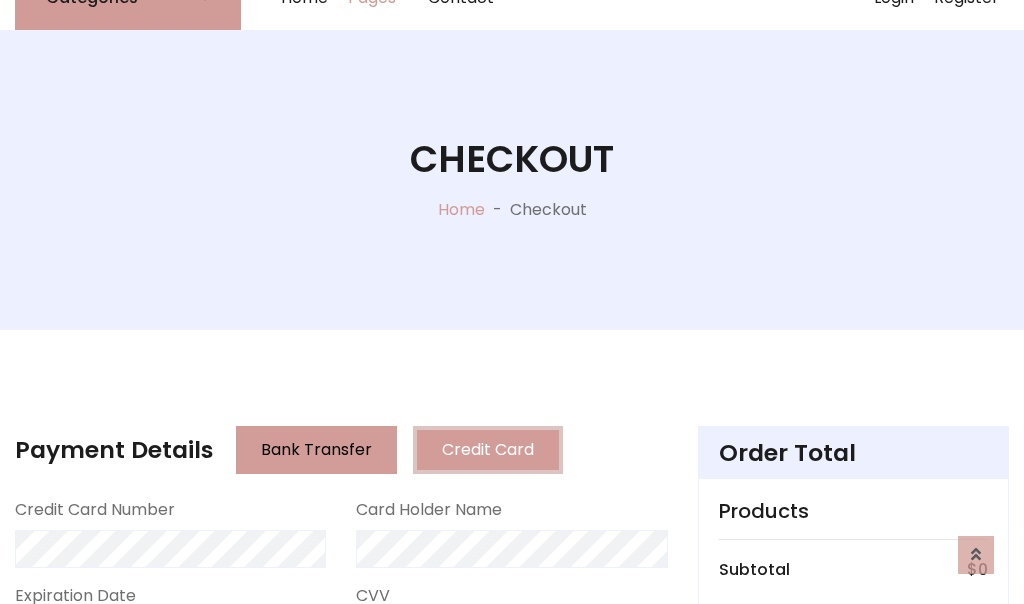 scroll, scrollTop: 0, scrollLeft: 0, axis: both 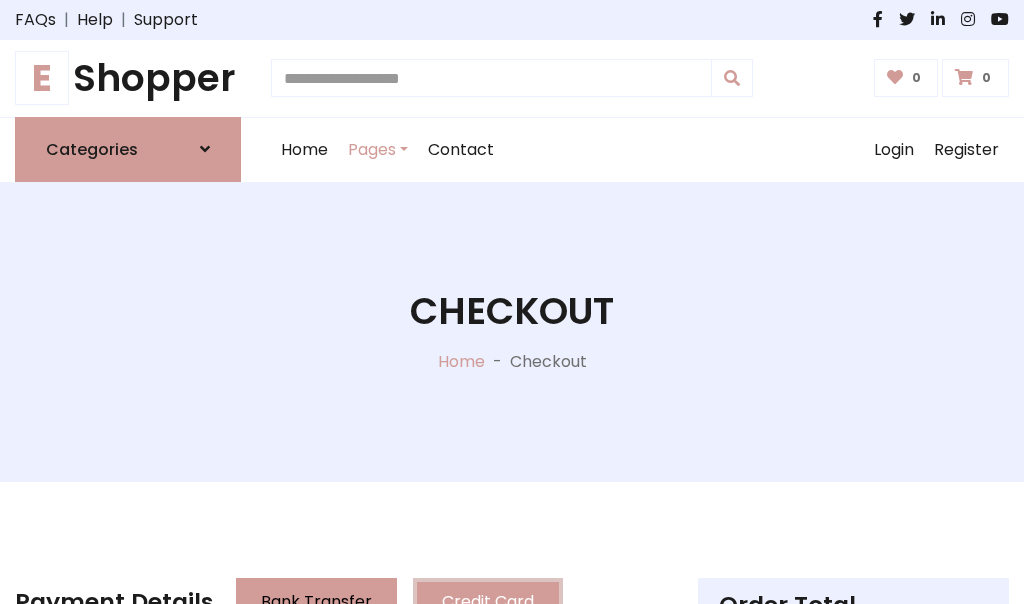click on "E Shopper" at bounding box center (128, 78) 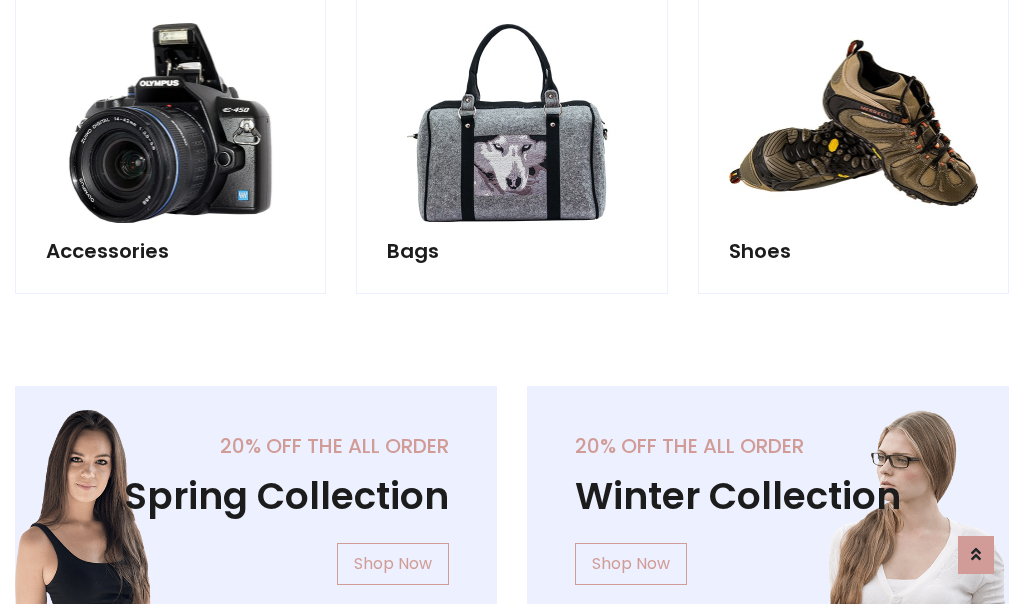 scroll, scrollTop: 770, scrollLeft: 0, axis: vertical 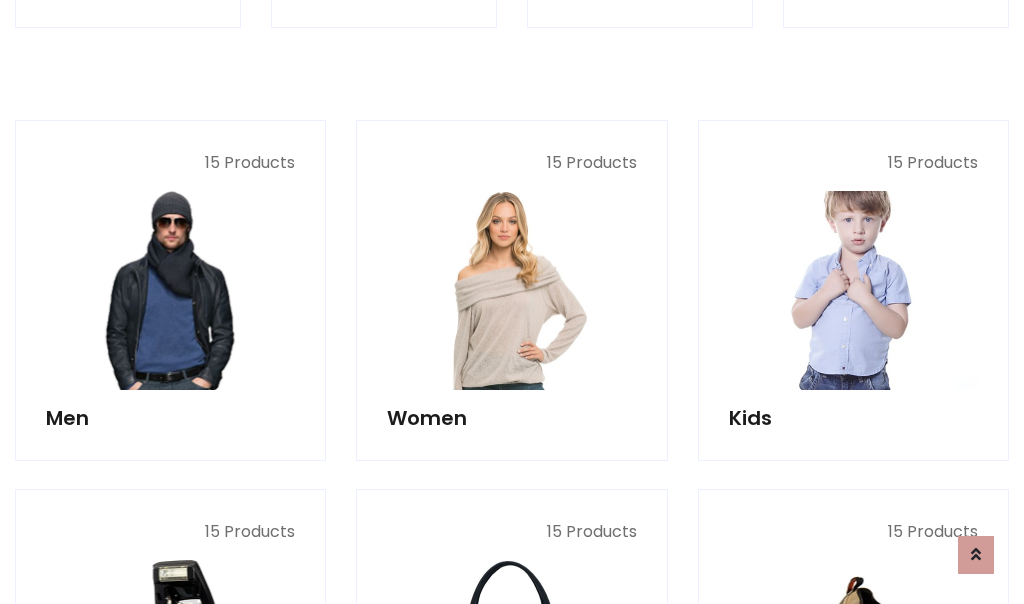 click at bounding box center (853, 290) 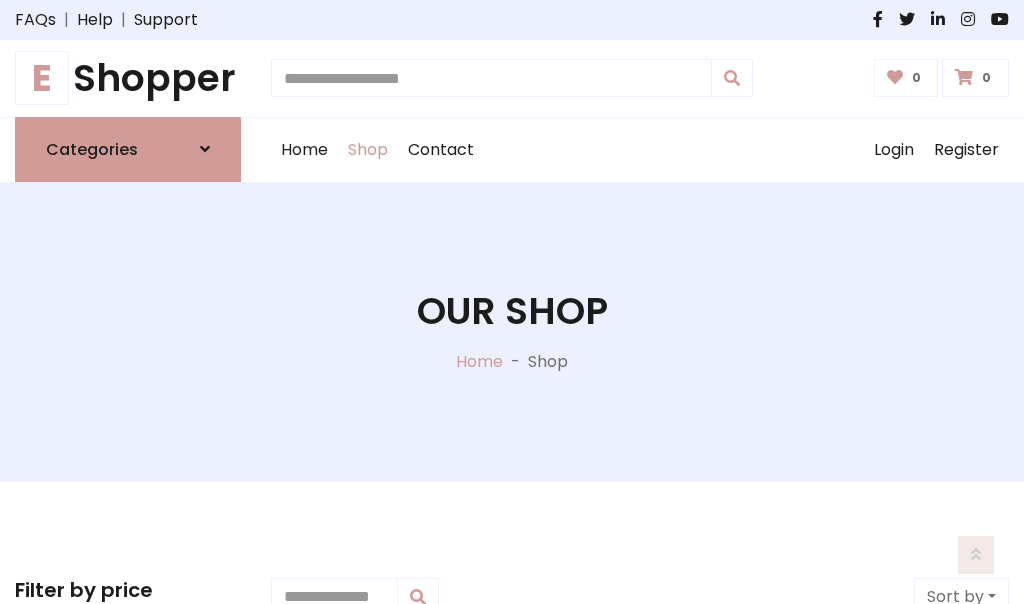 scroll, scrollTop: 549, scrollLeft: 0, axis: vertical 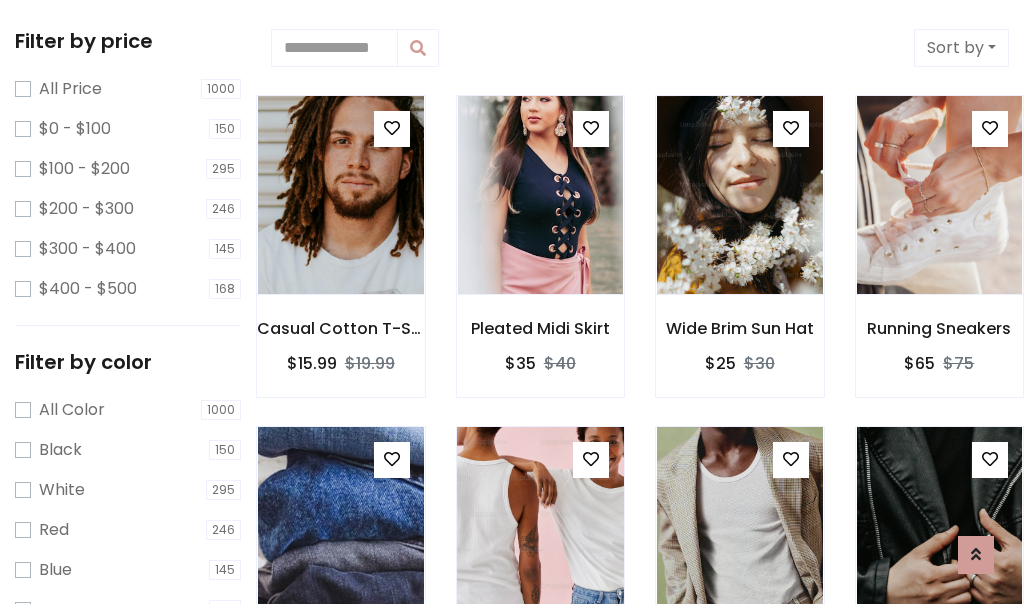 click at bounding box center (392, 128) 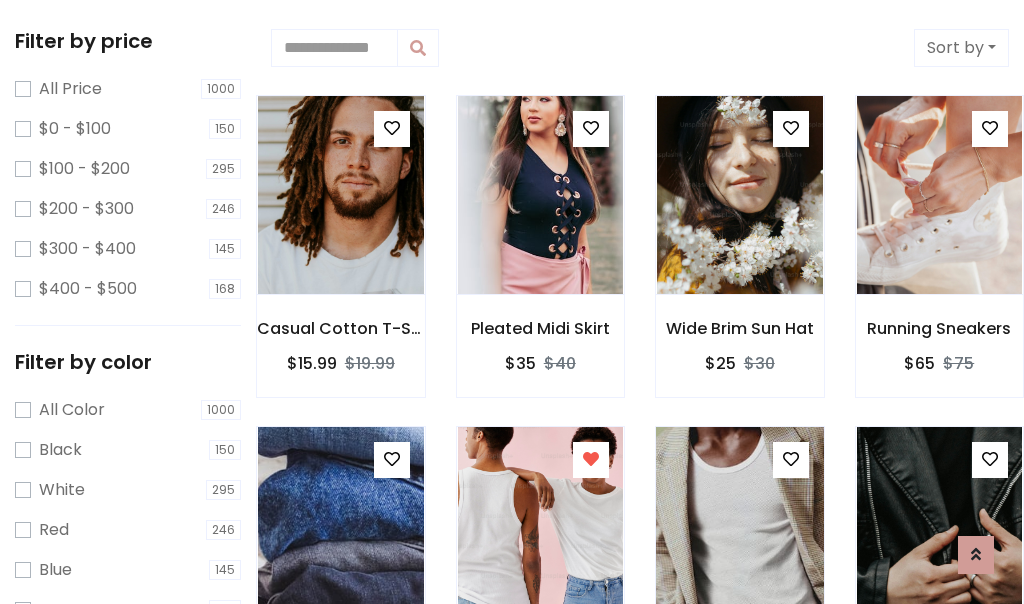 click at bounding box center (739, 526) 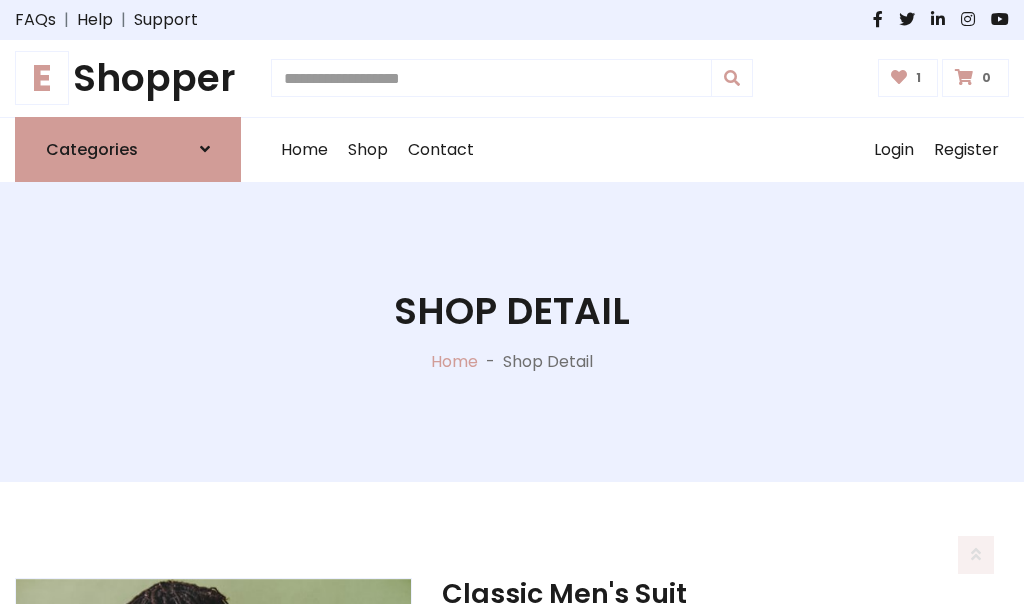 scroll, scrollTop: 262, scrollLeft: 0, axis: vertical 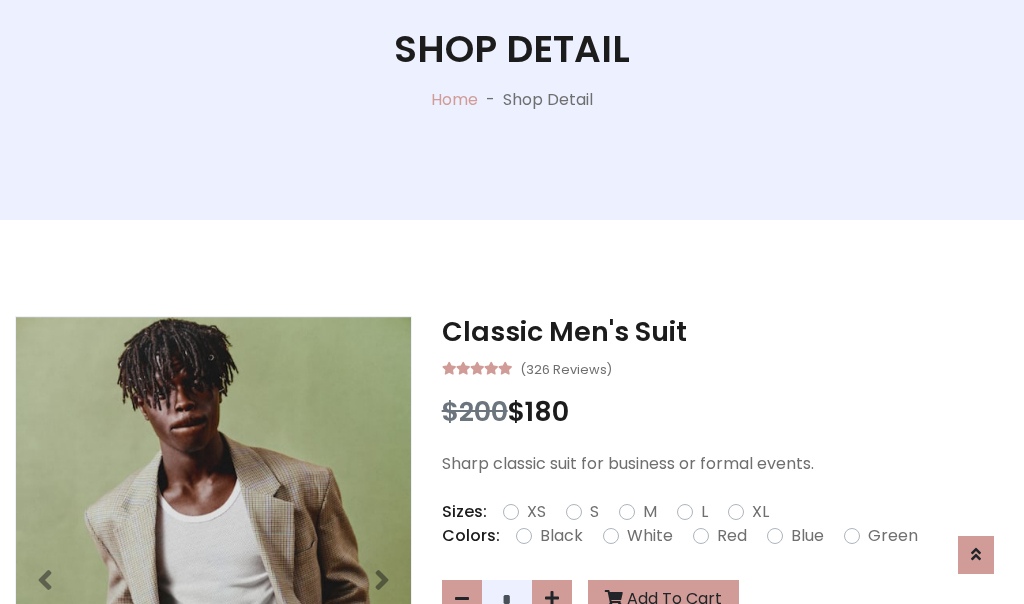 click on "XL" at bounding box center [760, 512] 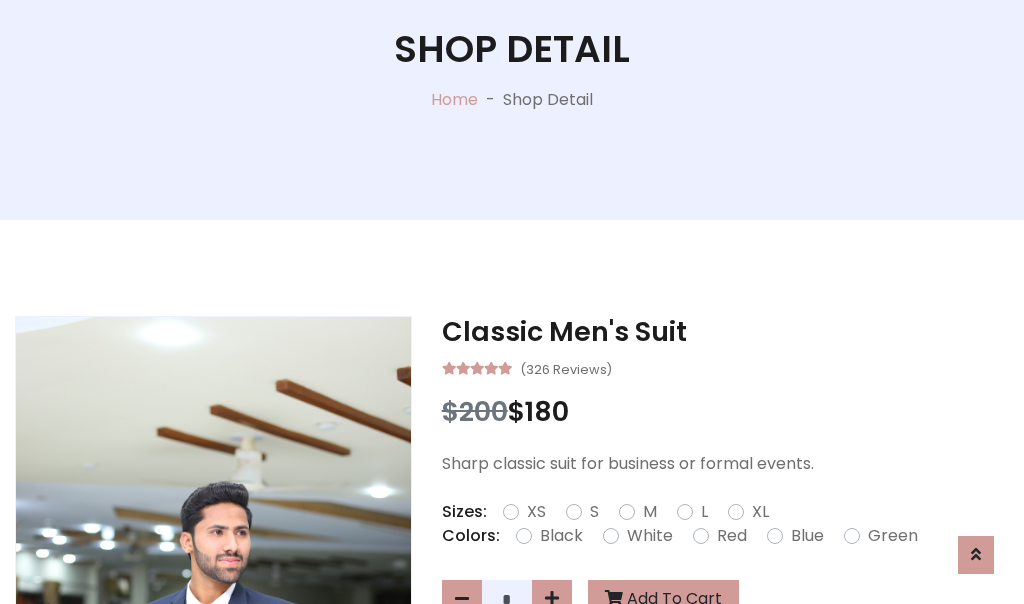 click on "Black" at bounding box center [561, 536] 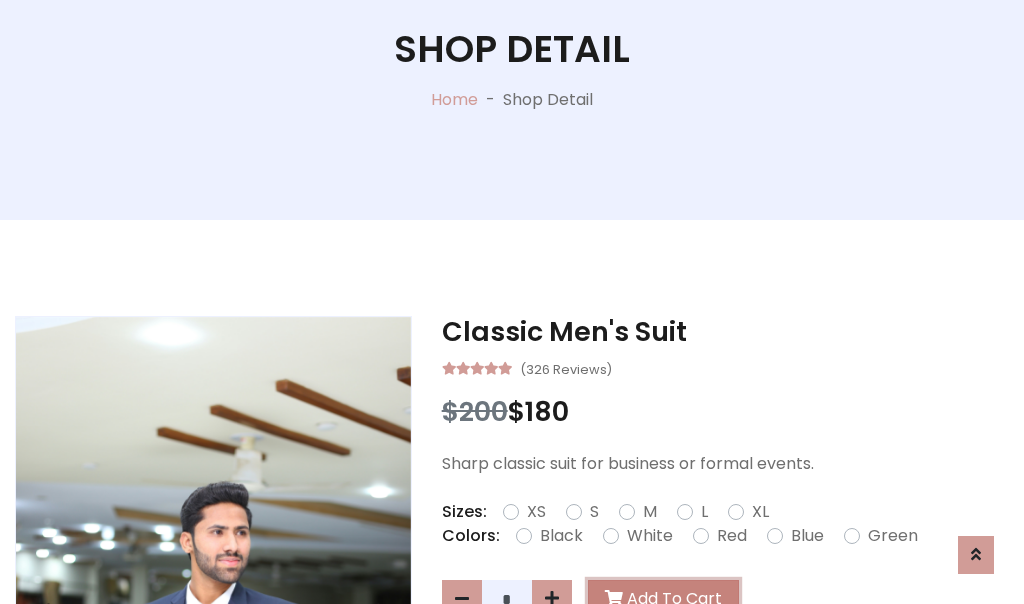 click on "Add To Cart" at bounding box center [663, 599] 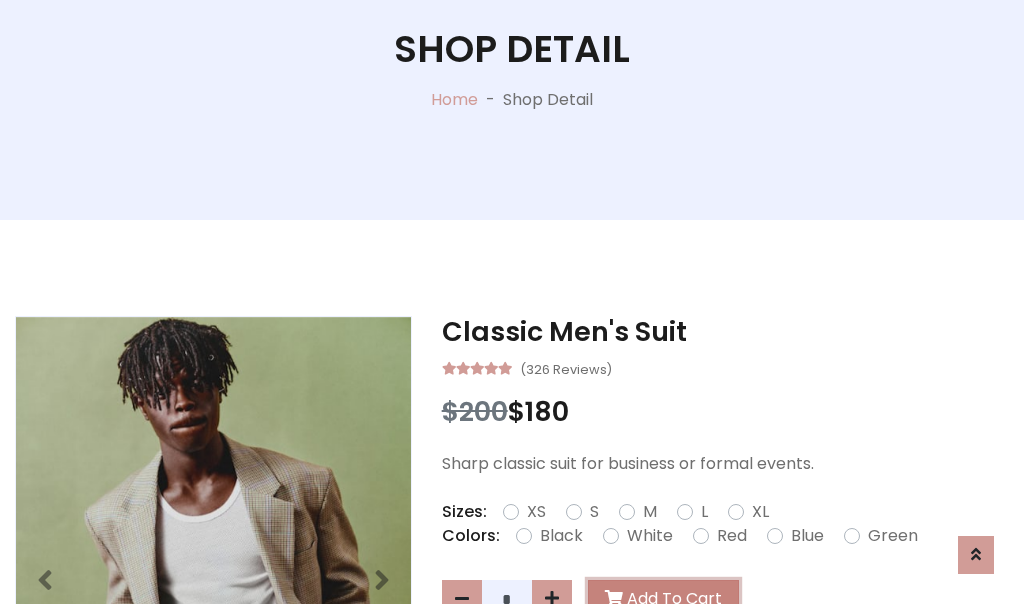 scroll, scrollTop: 0, scrollLeft: 0, axis: both 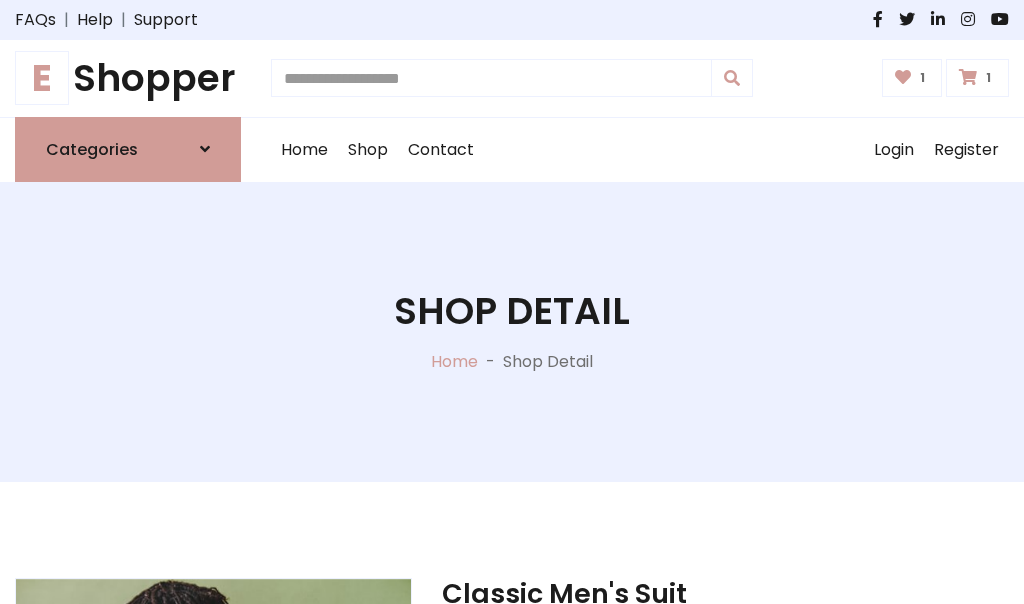 click at bounding box center [968, 77] 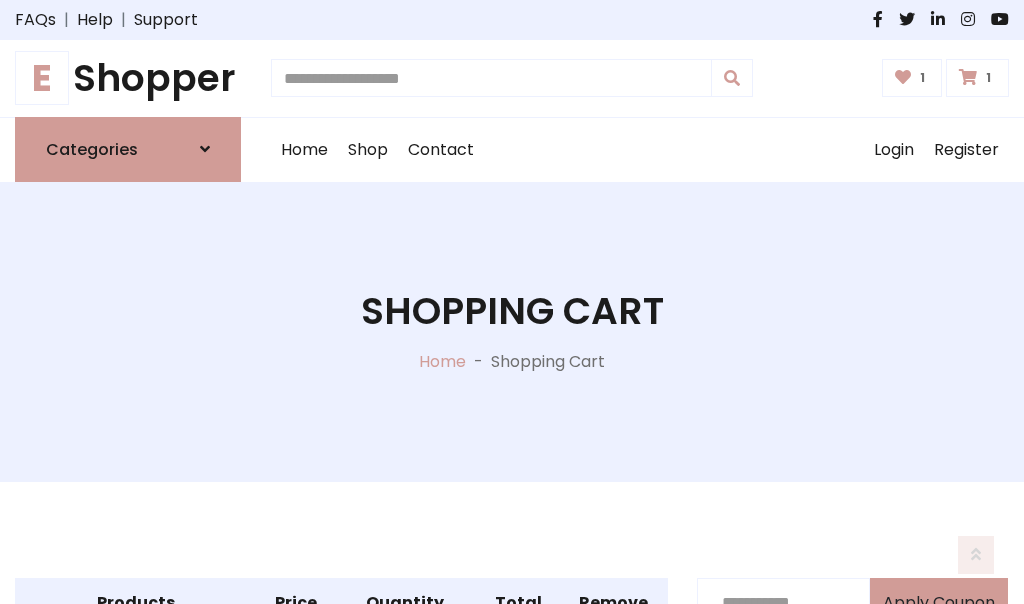scroll, scrollTop: 570, scrollLeft: 0, axis: vertical 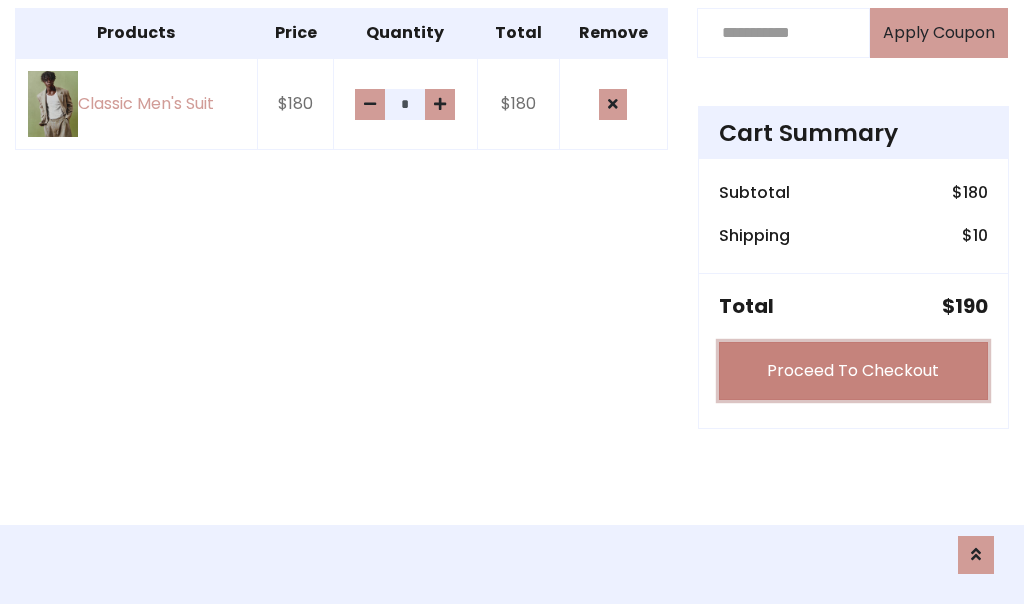click on "Proceed To Checkout" at bounding box center [853, 371] 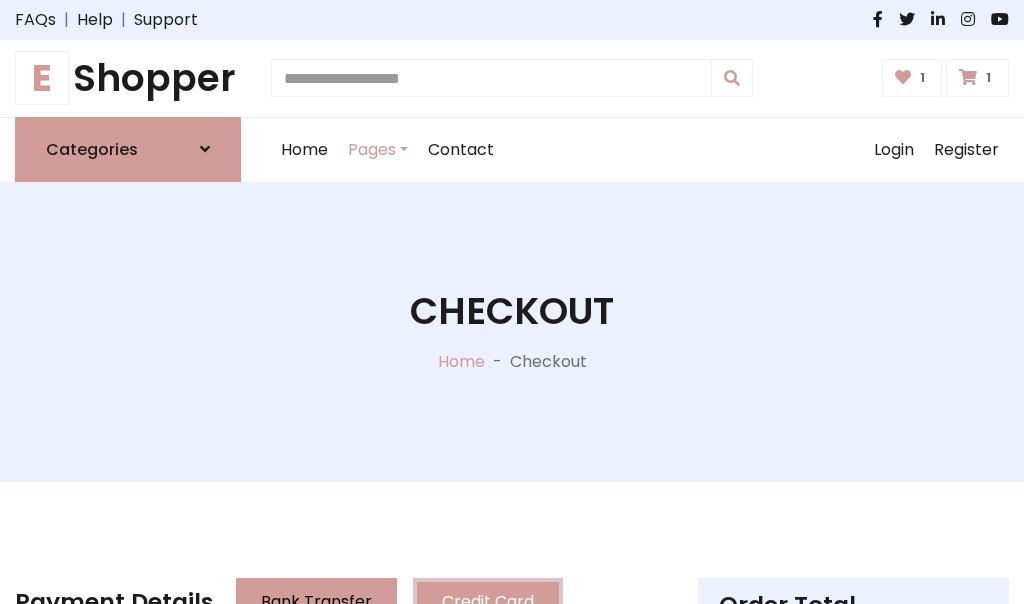 scroll, scrollTop: 201, scrollLeft: 0, axis: vertical 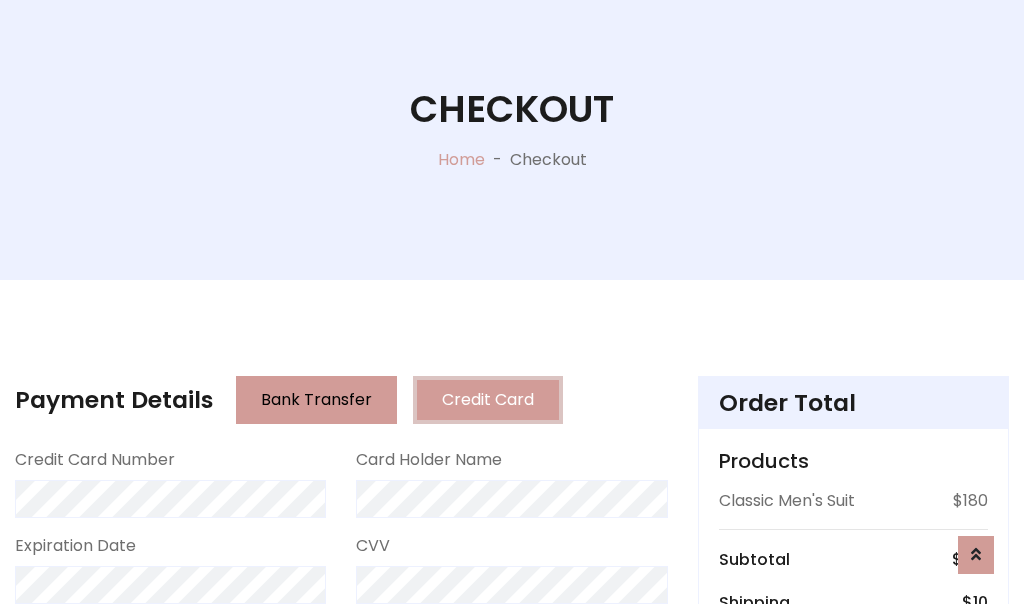 click on "Go to shipping" at bounding box center [853, 816] 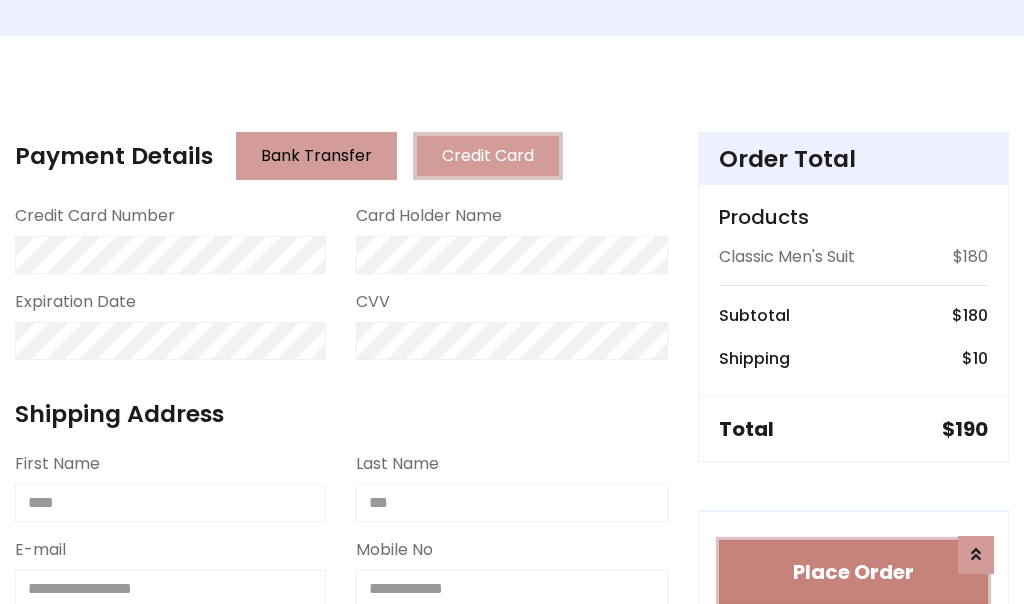 type 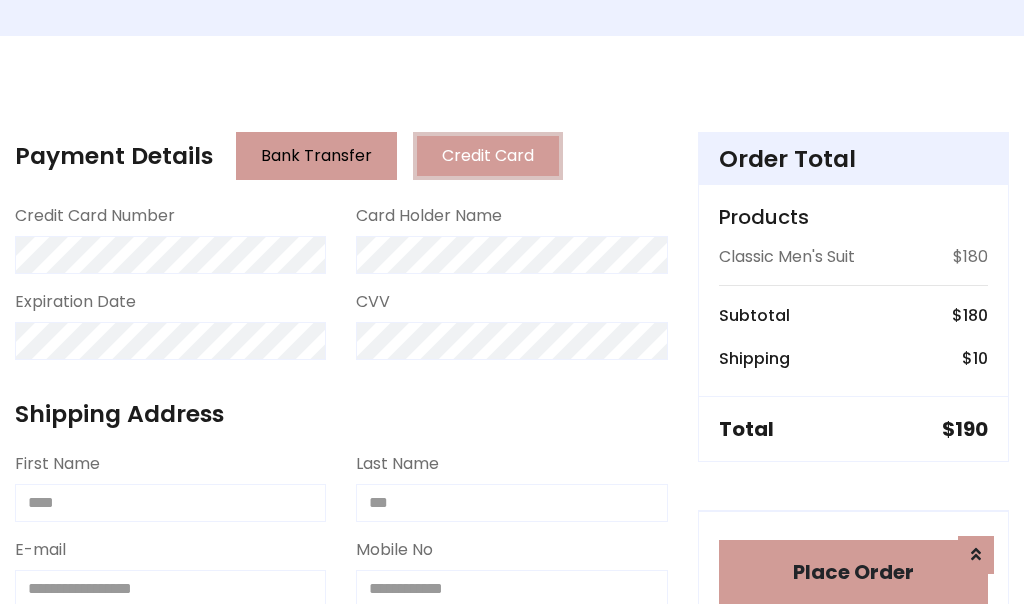 scroll, scrollTop: 1216, scrollLeft: 0, axis: vertical 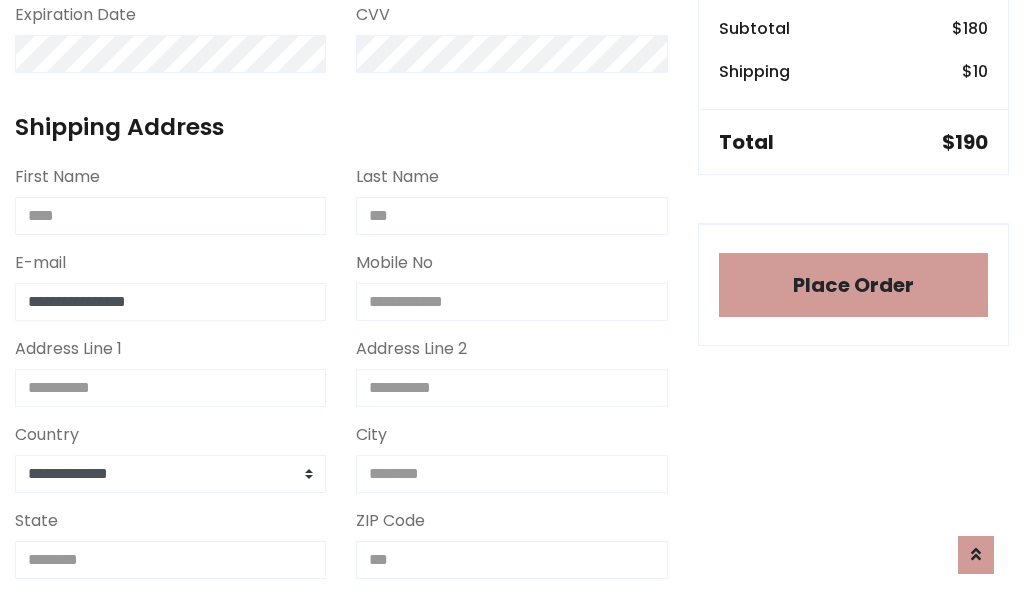 type on "**********" 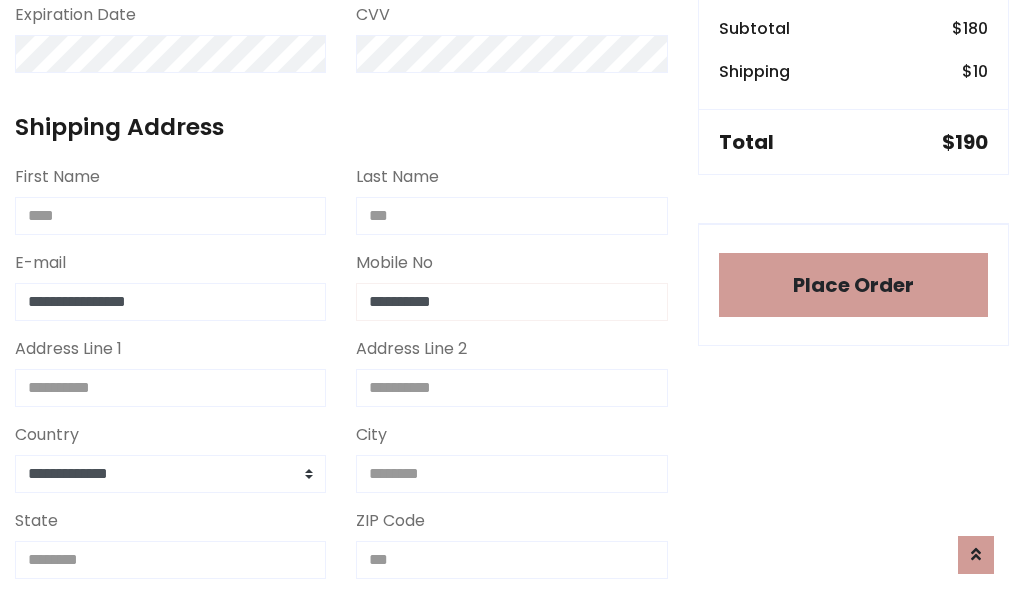 scroll, scrollTop: 573, scrollLeft: 0, axis: vertical 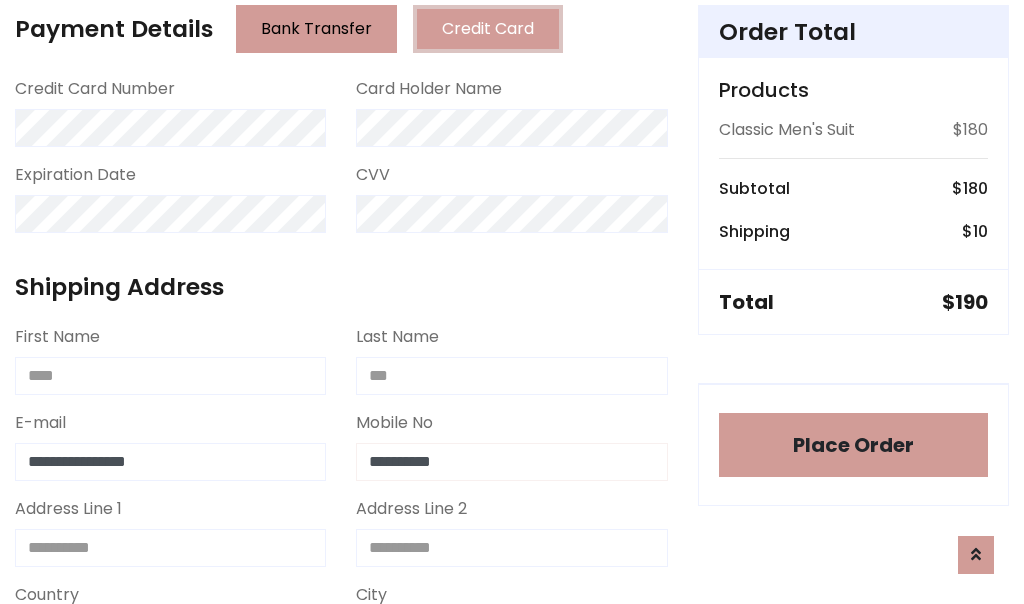type on "**********" 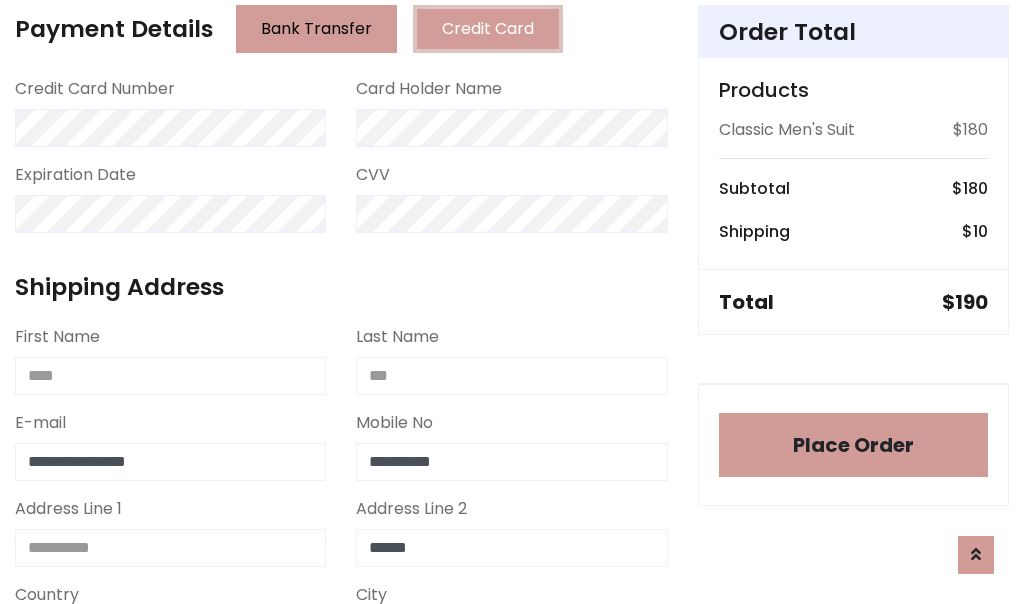 type on "******" 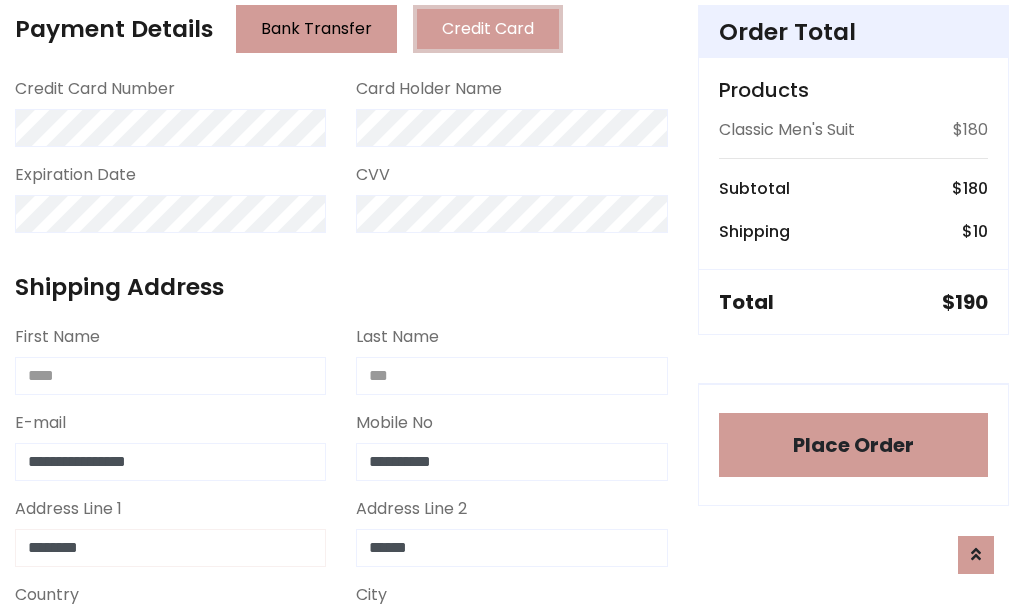type on "********" 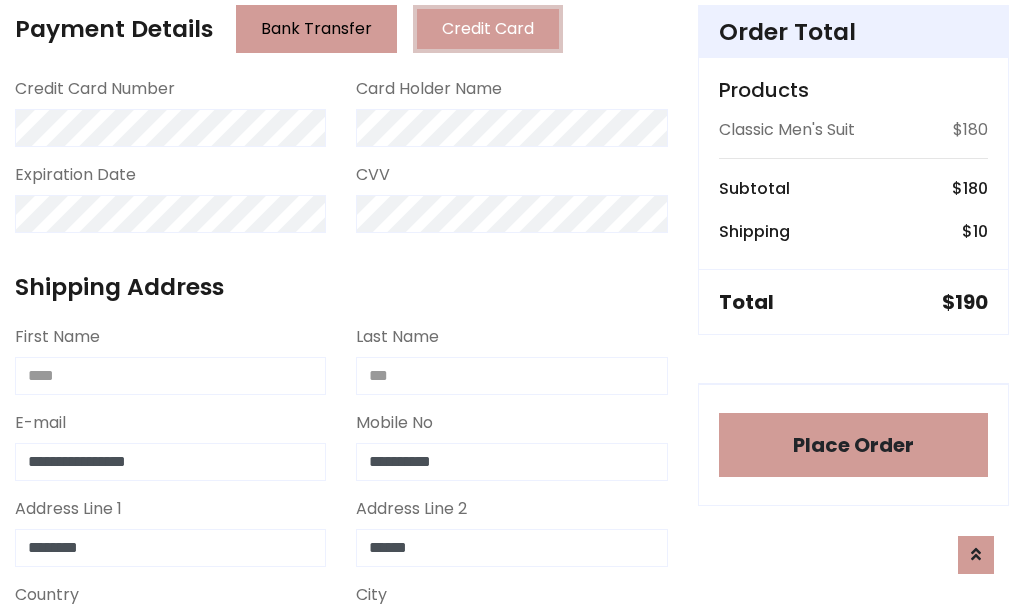scroll, scrollTop: 905, scrollLeft: 0, axis: vertical 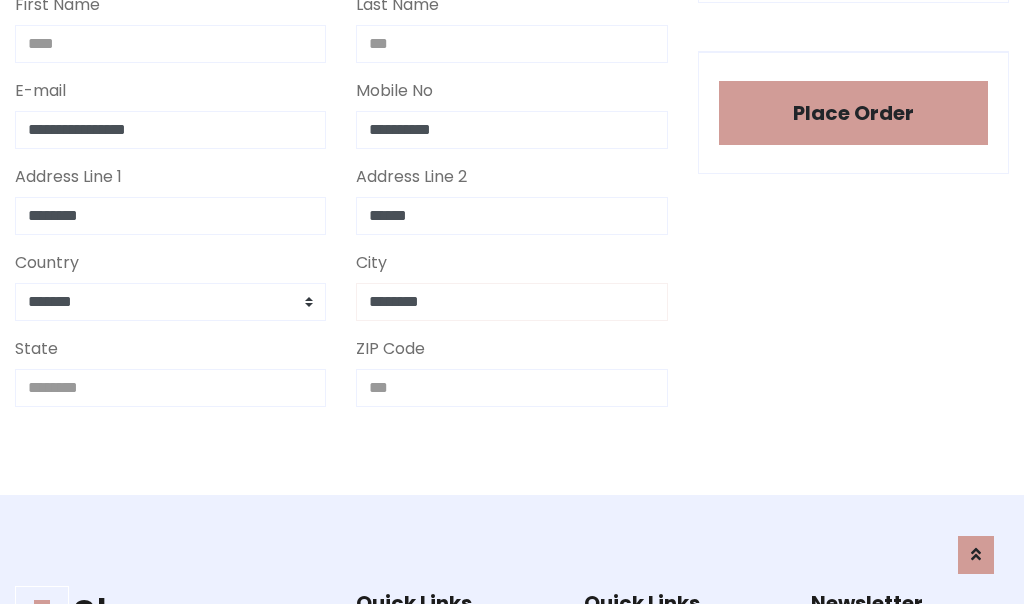 type on "********" 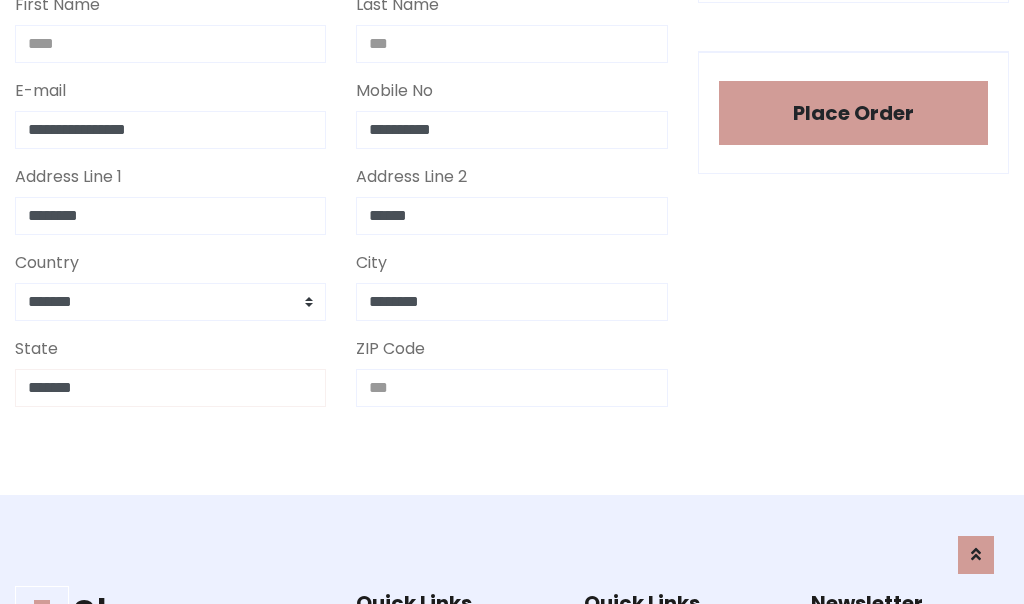 type on "*******" 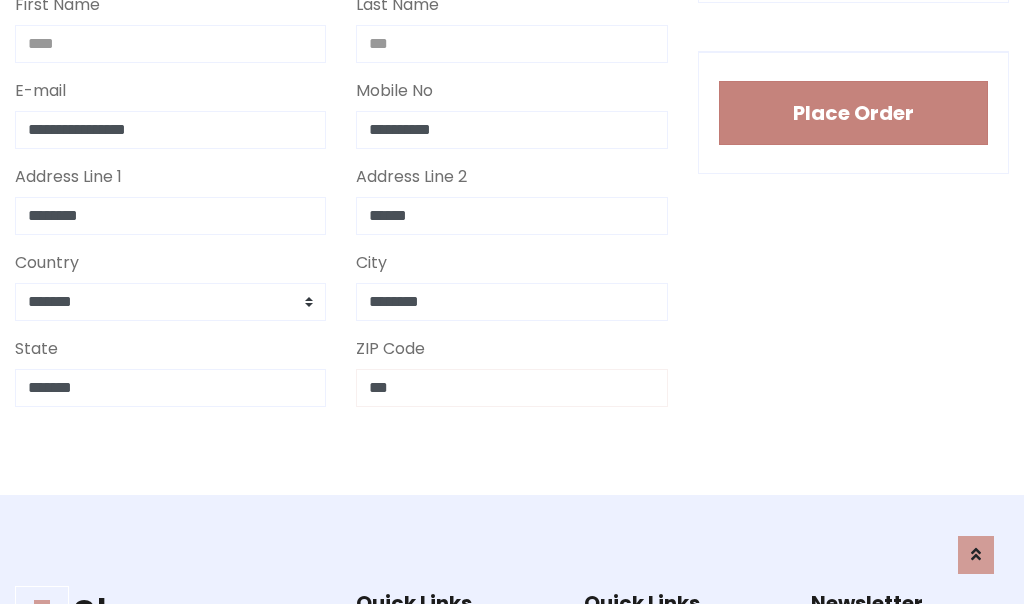 type on "***" 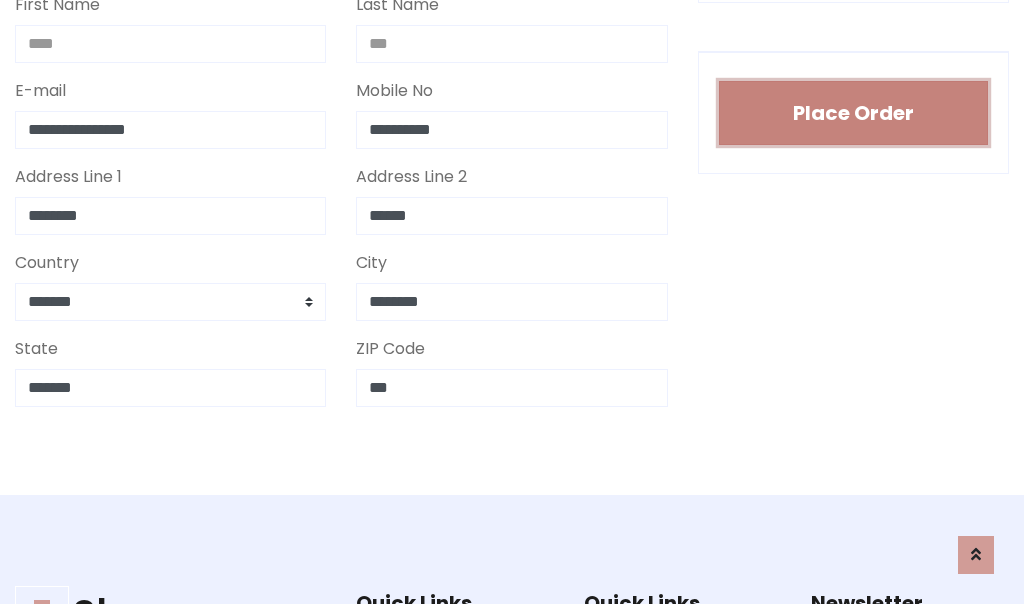 click on "Place Order" at bounding box center (853, 113) 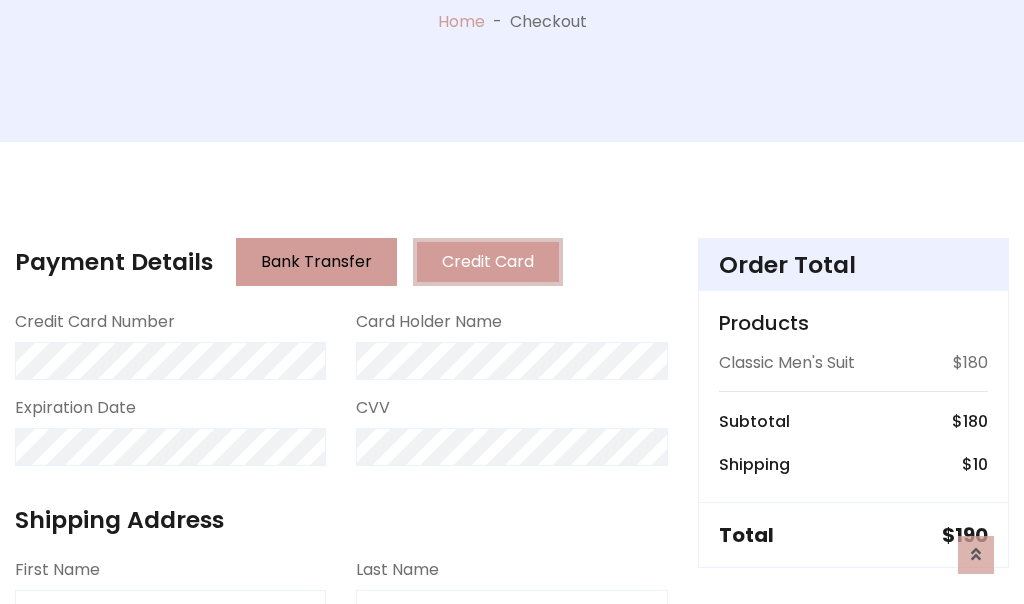 scroll, scrollTop: 0, scrollLeft: 0, axis: both 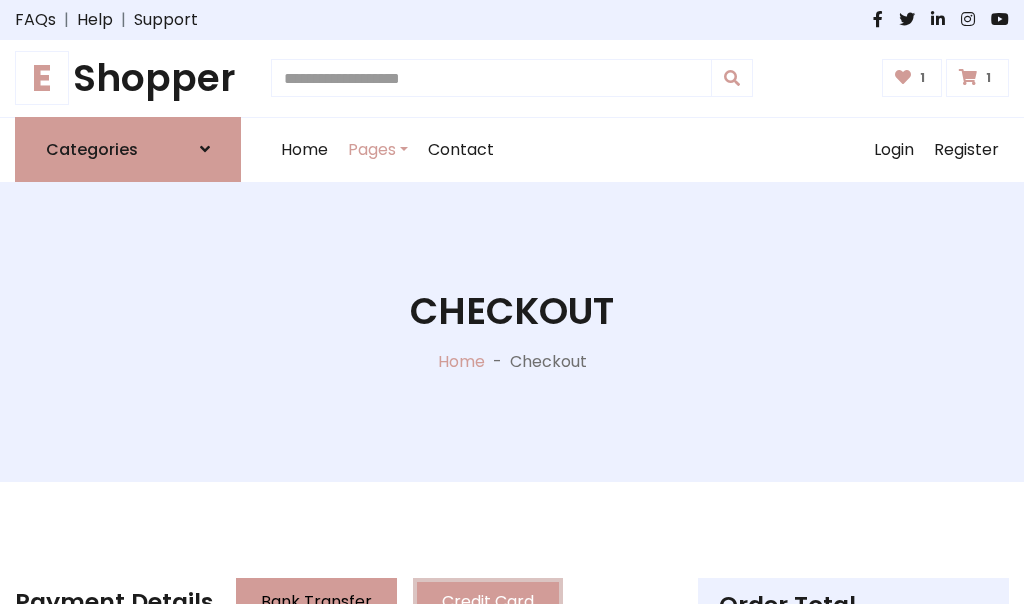 click on "E" at bounding box center (42, 78) 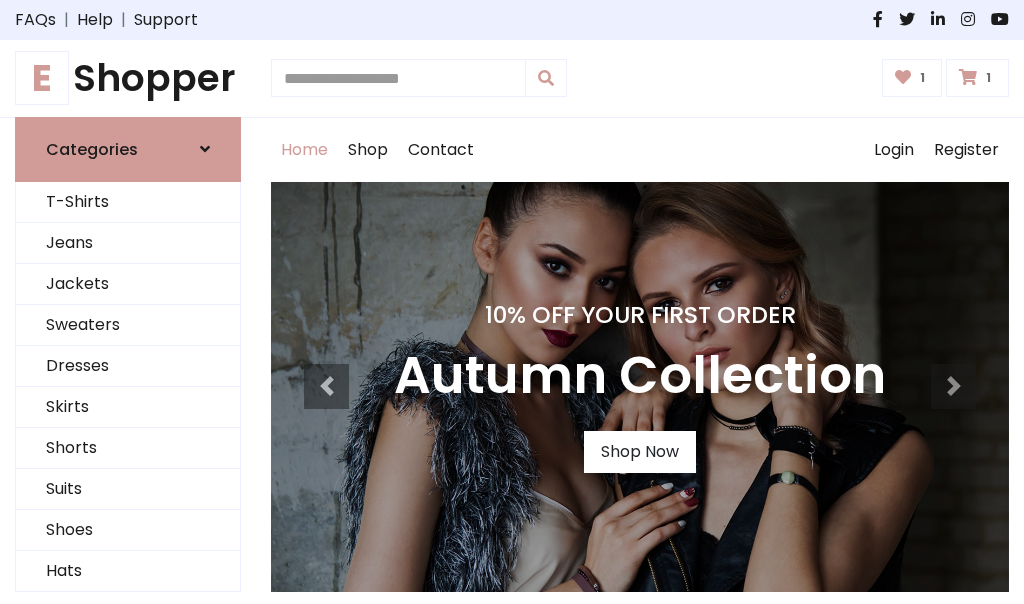 scroll, scrollTop: 0, scrollLeft: 0, axis: both 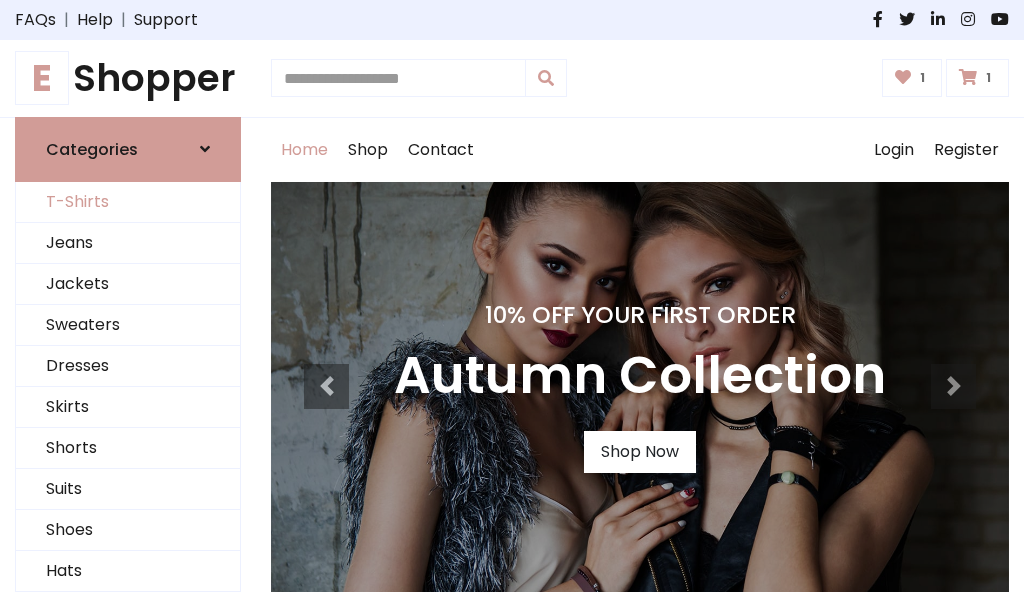click on "T-Shirts" at bounding box center [128, 202] 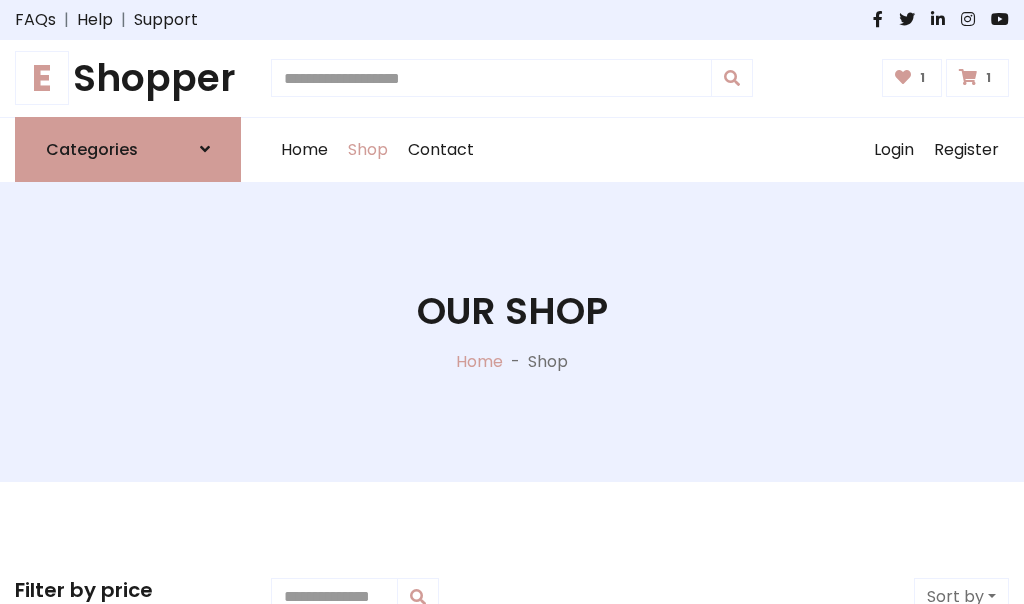 scroll, scrollTop: 0, scrollLeft: 0, axis: both 